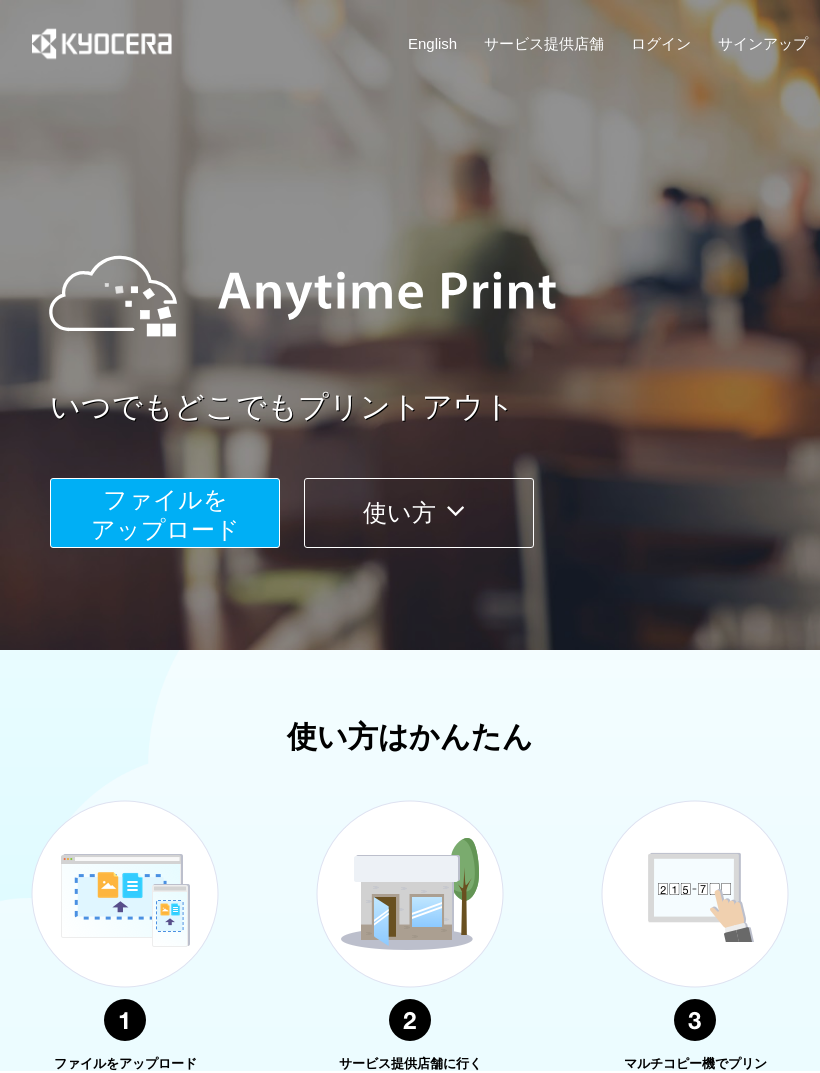 scroll, scrollTop: 0, scrollLeft: 0, axis: both 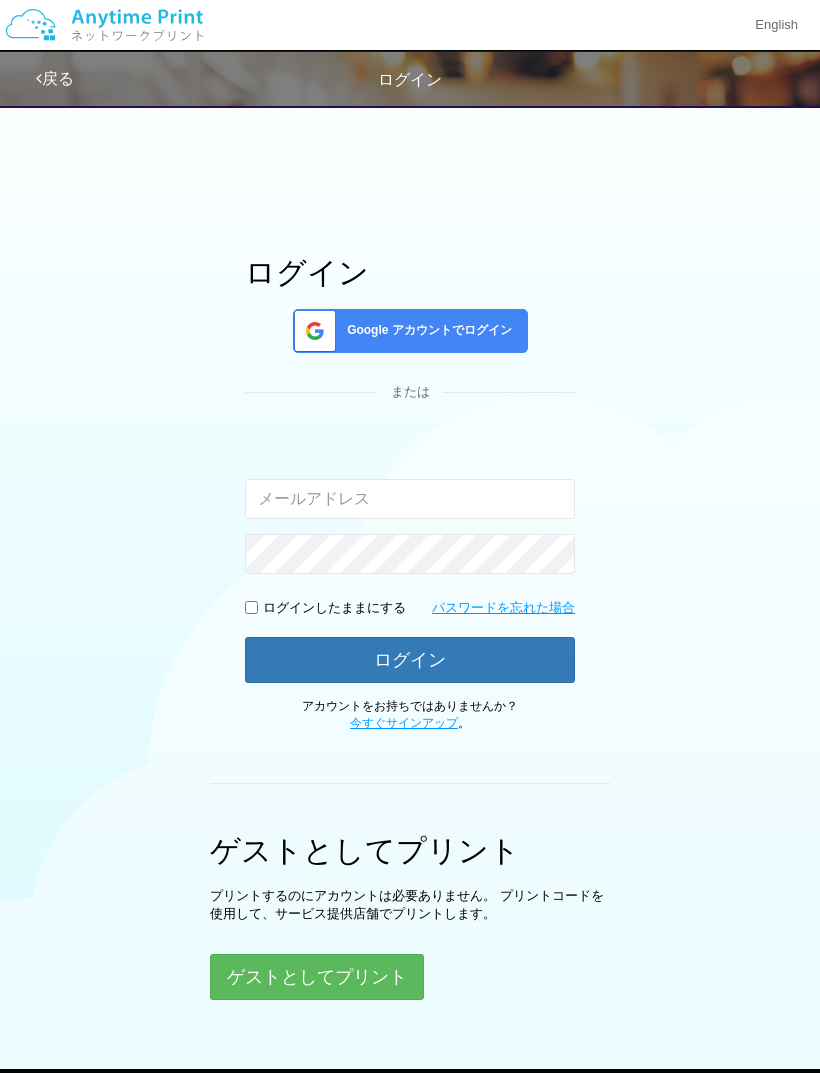 click on "ゲストとしてプリント" at bounding box center (317, 977) 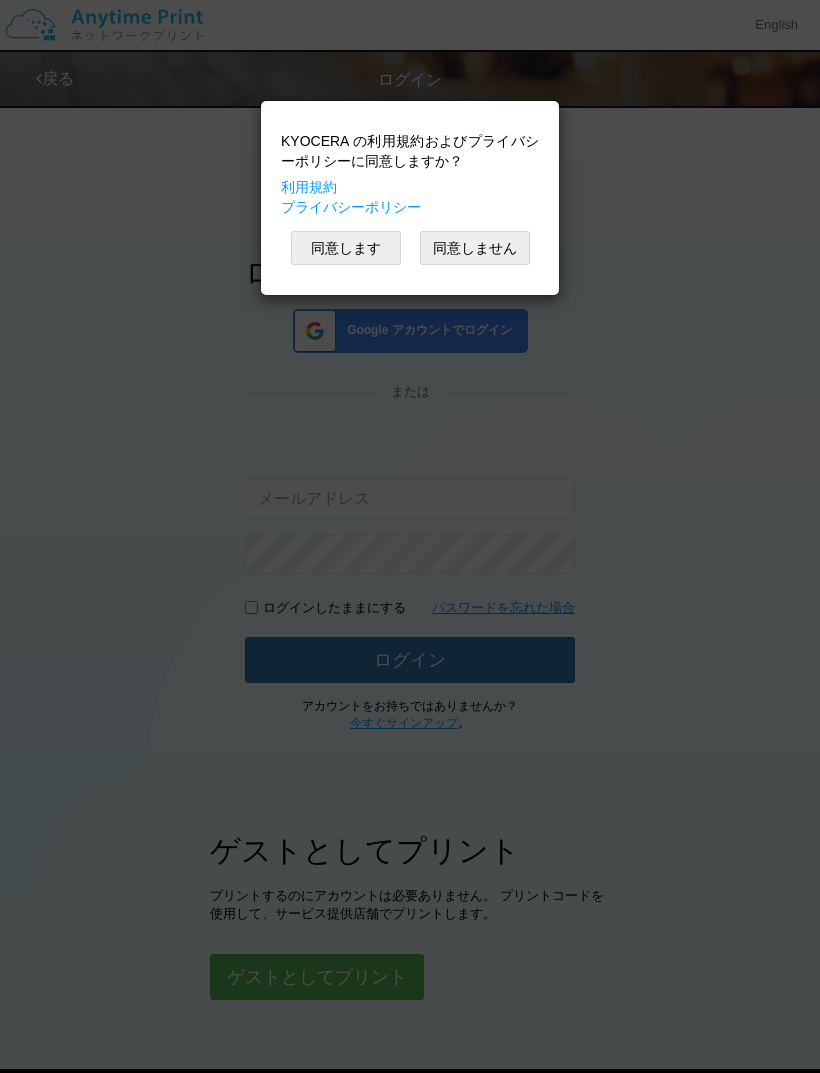 click on "同意します" at bounding box center (346, 248) 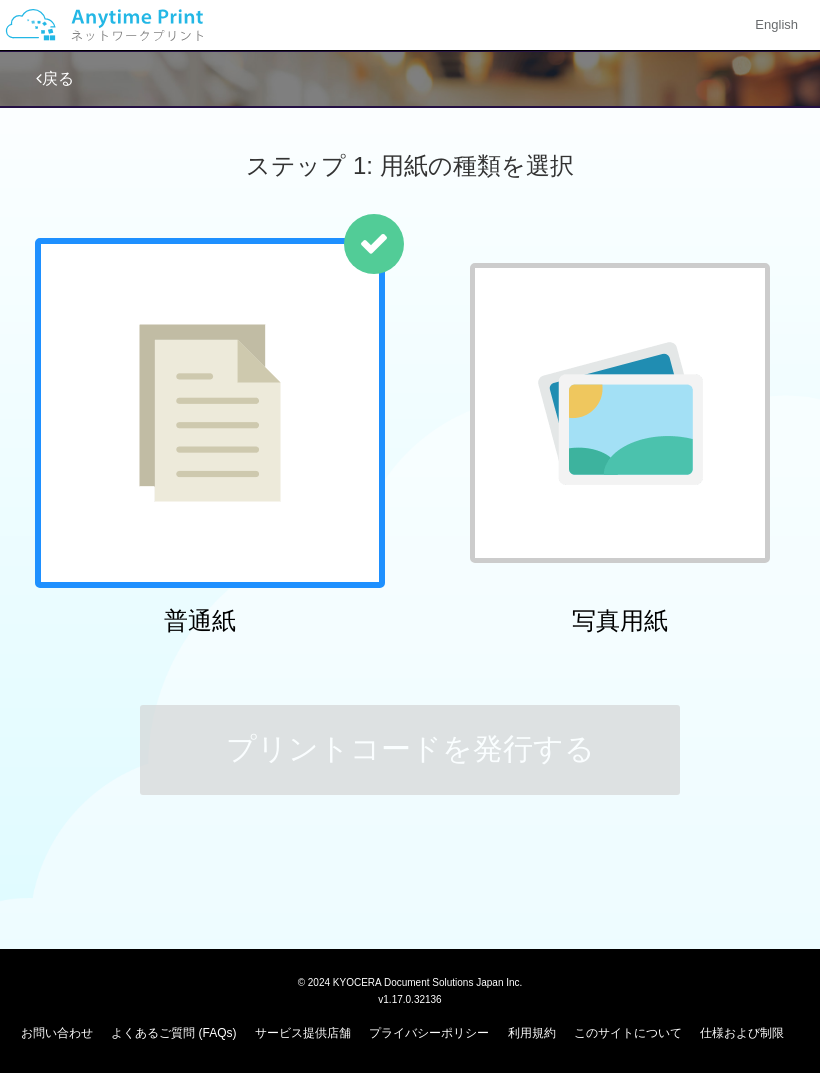 click at bounding box center (210, 413) 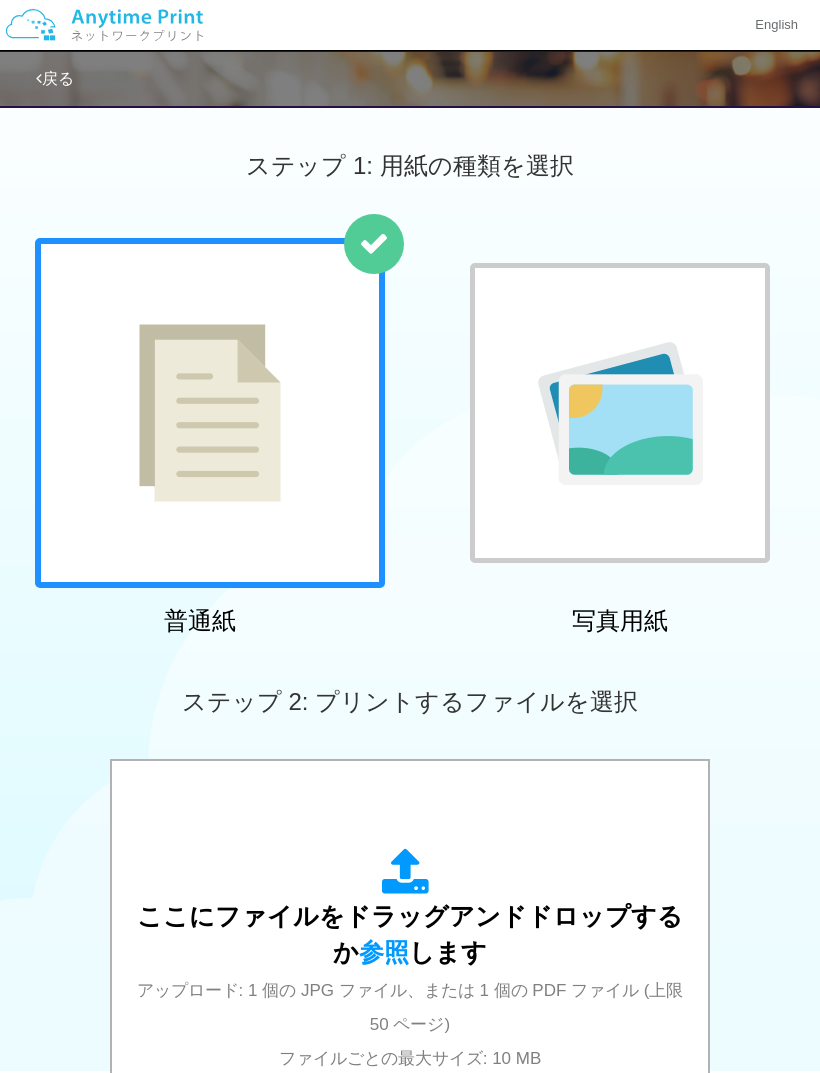 click on "ここにファイルをドラッグアンドドロップするか 参照 します アップロード: 1 個の JPG ファイル、または 1 個の PDF ファイル (上限 50 ページ) ファイルごとの最大サイズ: 10 MB" at bounding box center [410, 961] 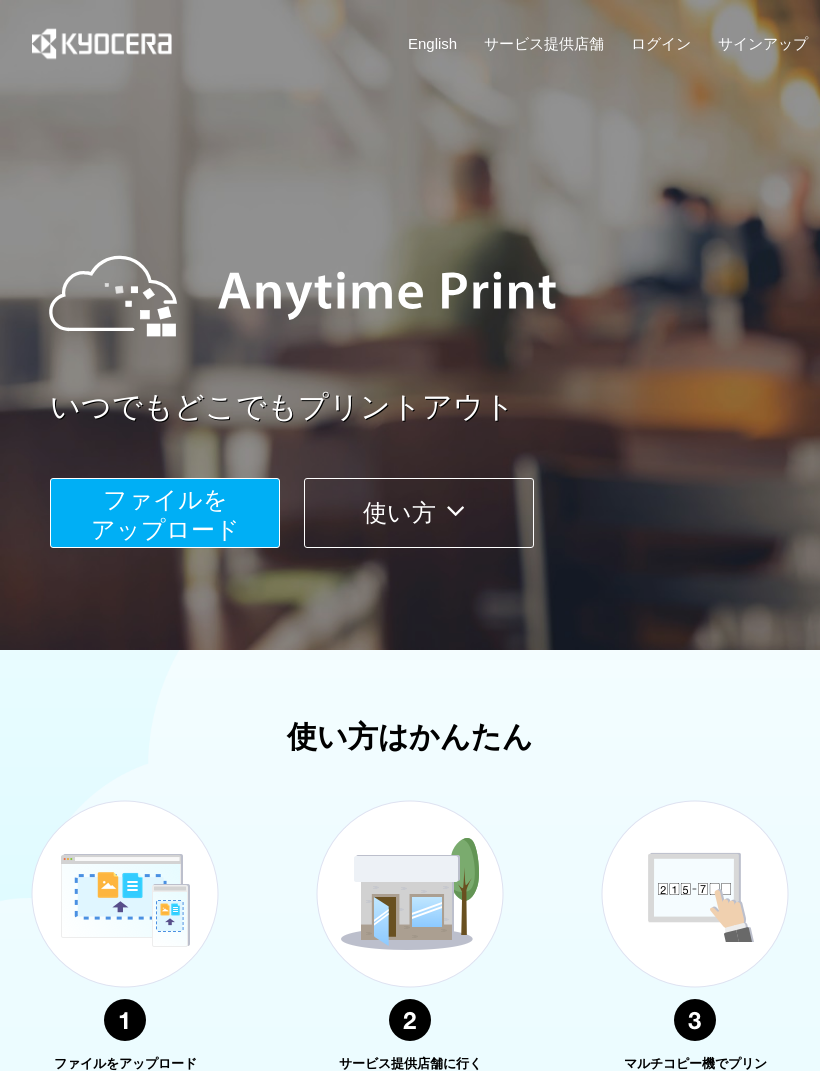 click on "ファイルを ​​アップロード" at bounding box center [165, 514] 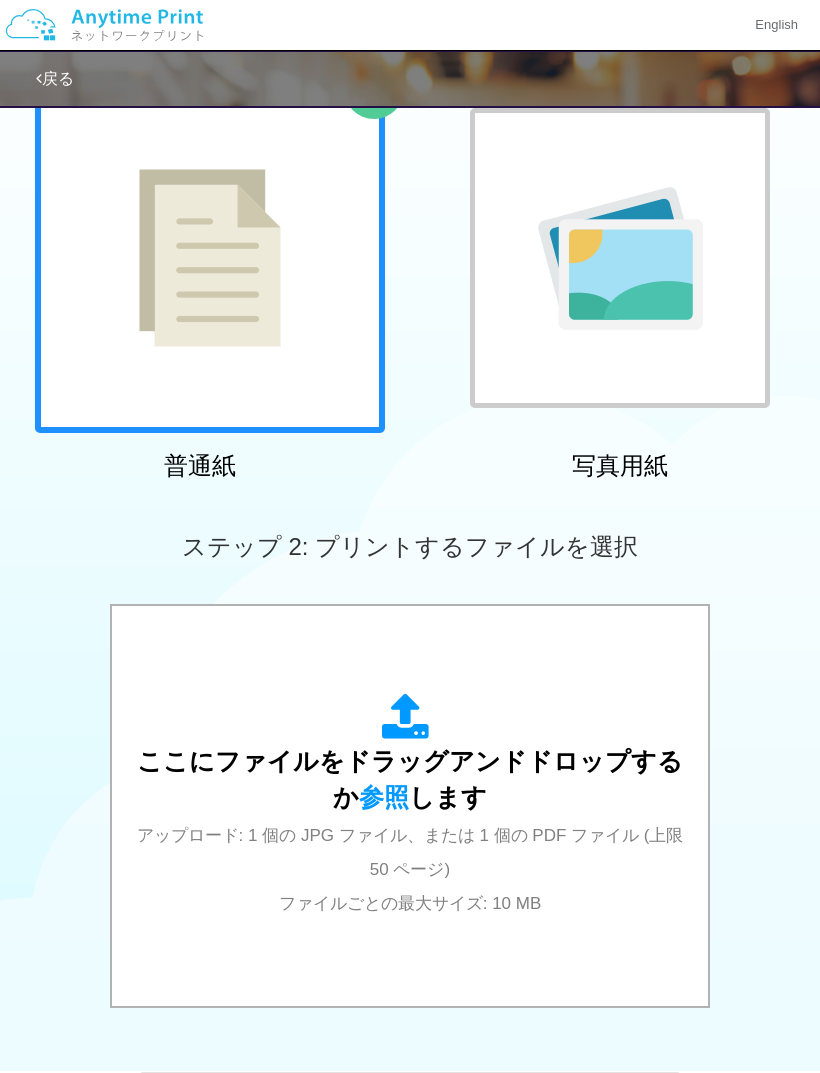 scroll, scrollTop: 383, scrollLeft: 0, axis: vertical 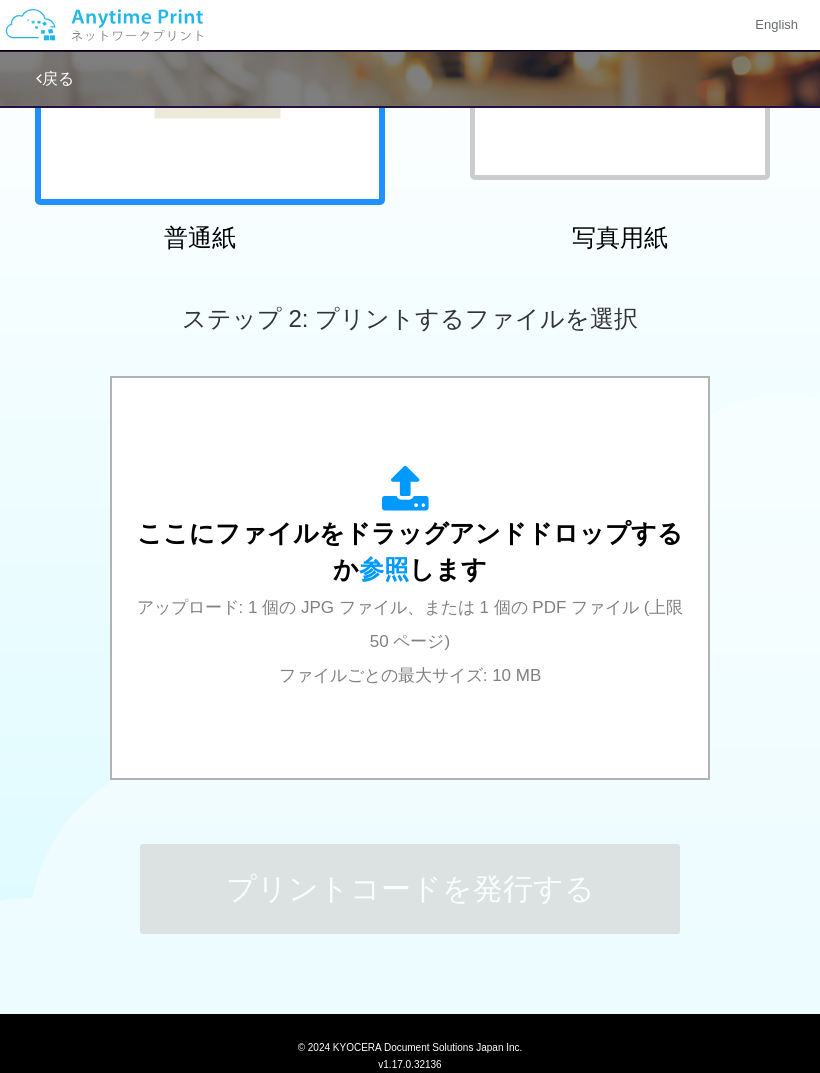click on "ここにファイルをドラッグアンドドロップするか 参照 します" at bounding box center (410, 551) 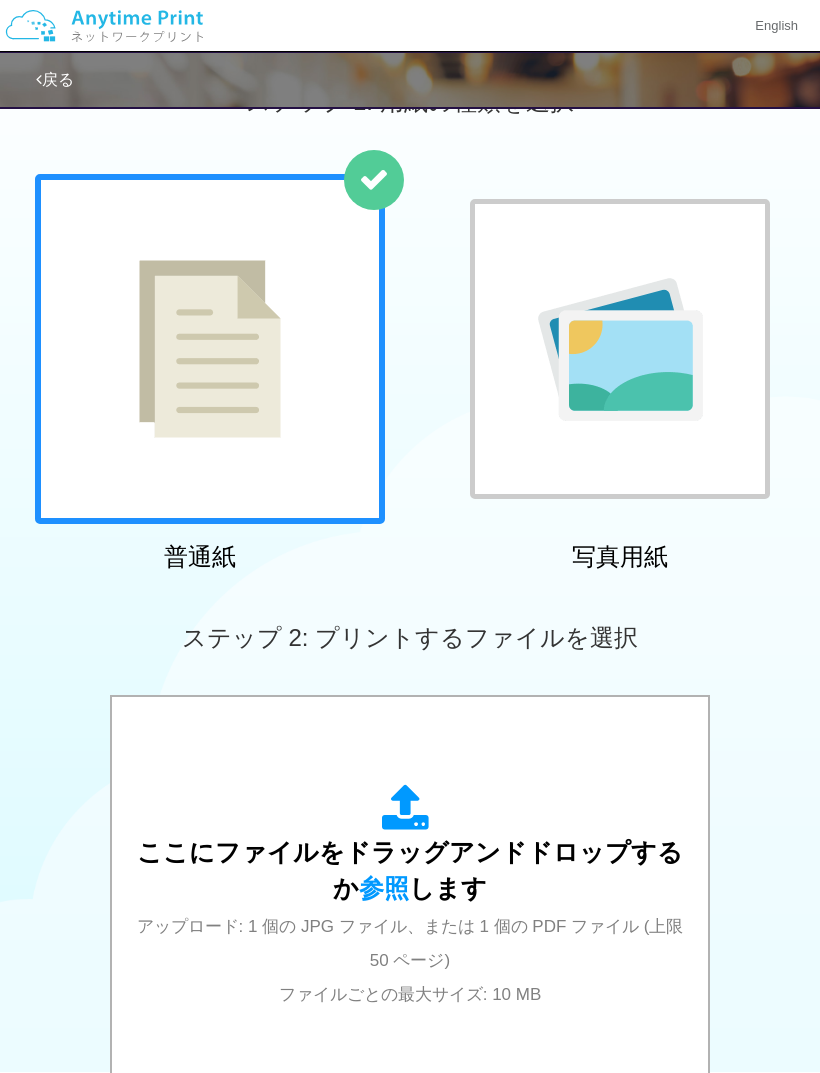 scroll, scrollTop: 64, scrollLeft: 0, axis: vertical 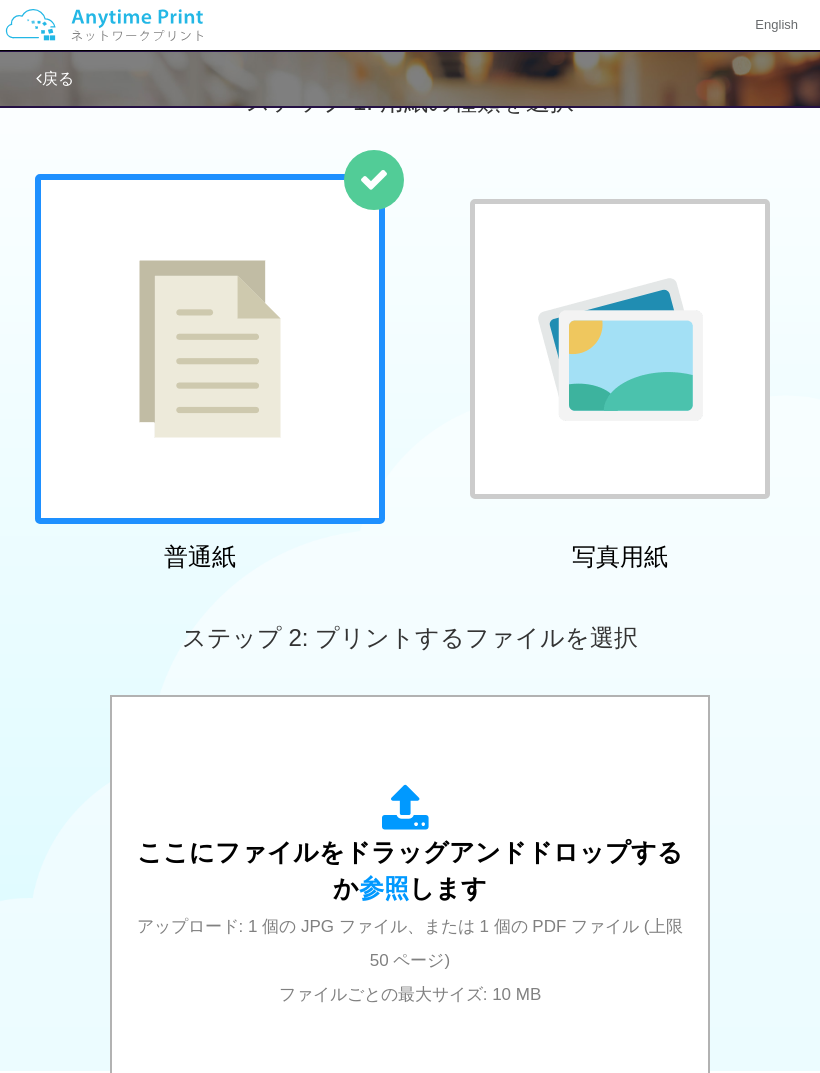 click on "ここにファイルをドラッグアンドドロップするか 参照 します アップロード: 1 個の JPG ファイル、または 1 個の PDF ファイル (上限 50 ページ) ファイルごとの最大サイズ: 10 MB" at bounding box center [410, 897] 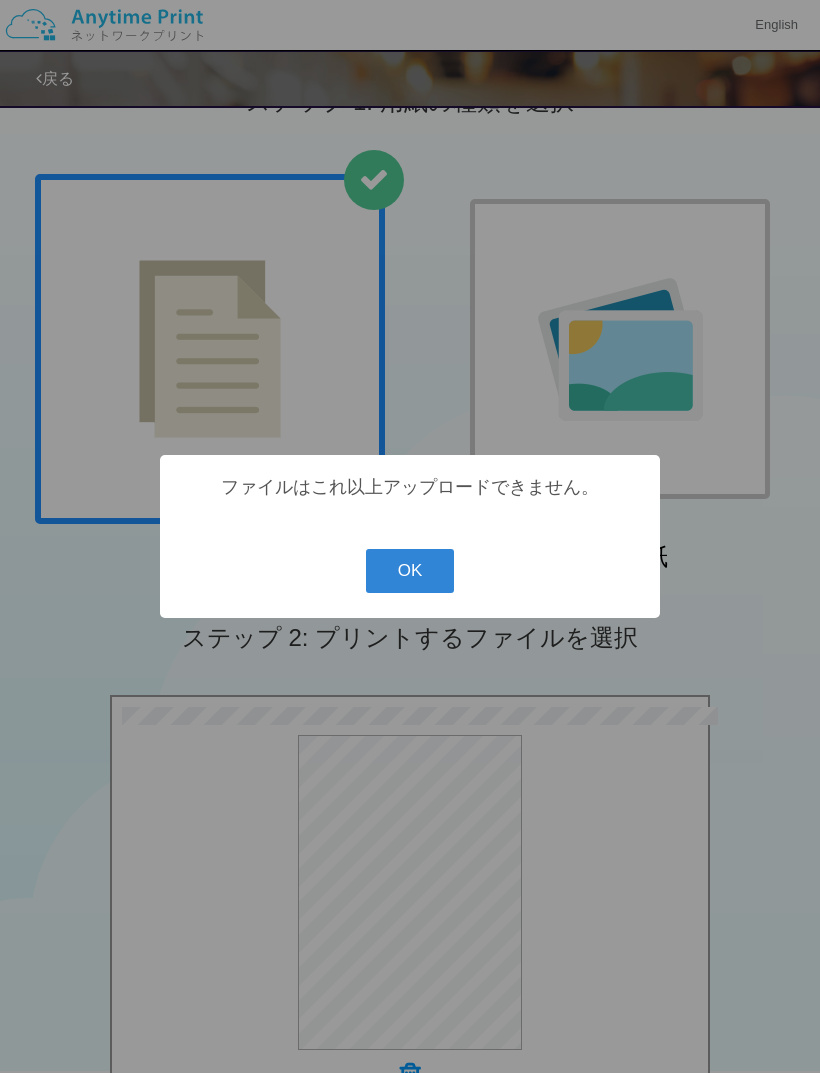 click on "OK" at bounding box center [410, 571] 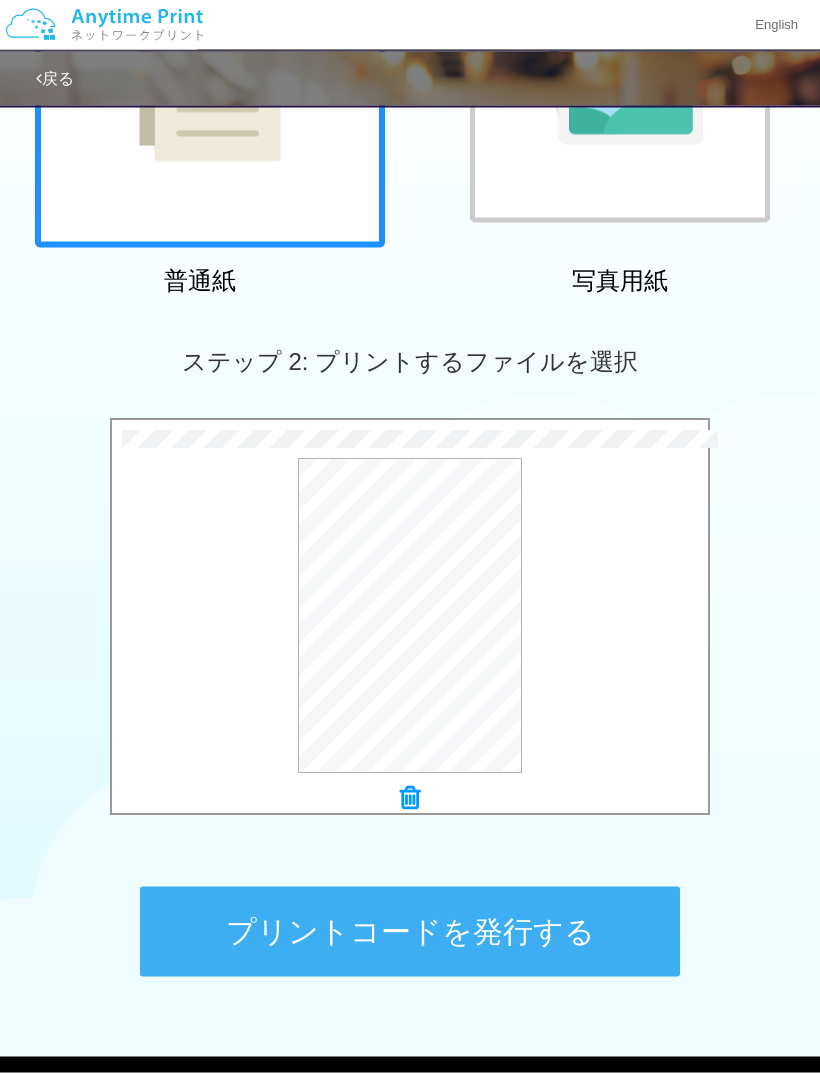 scroll, scrollTop: 383, scrollLeft: 0, axis: vertical 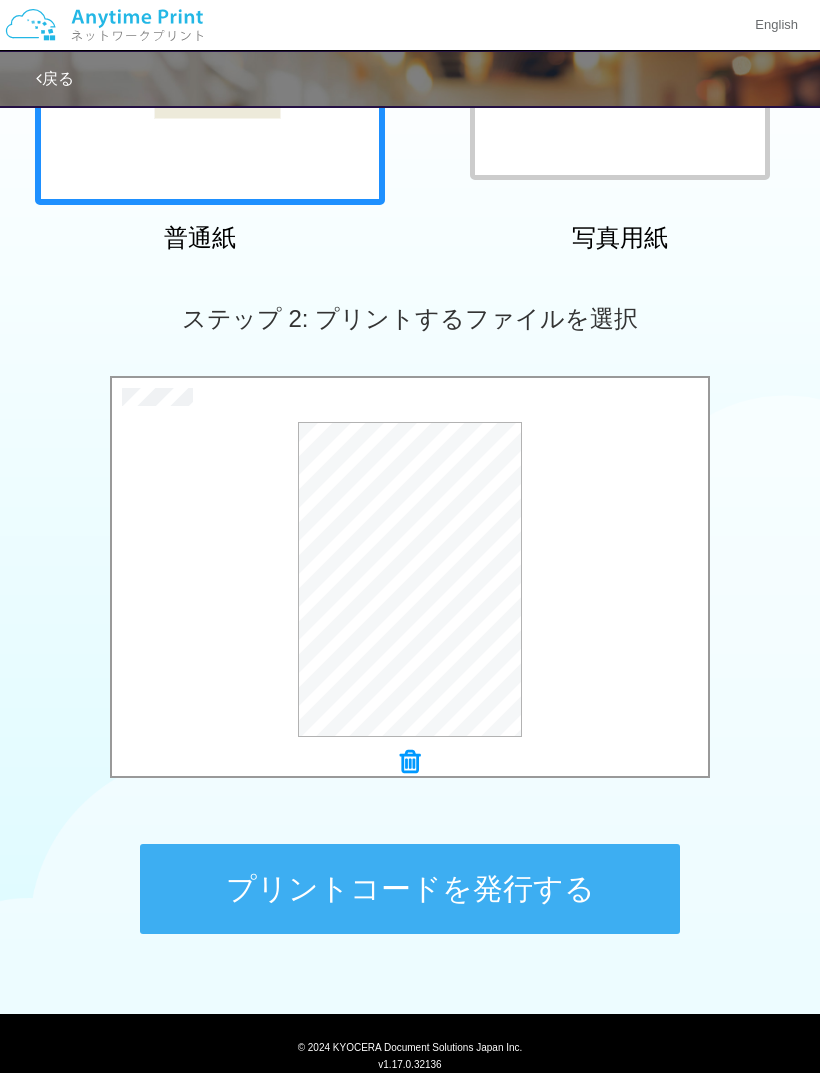 click on "プレビュー" at bounding box center [0, 0] 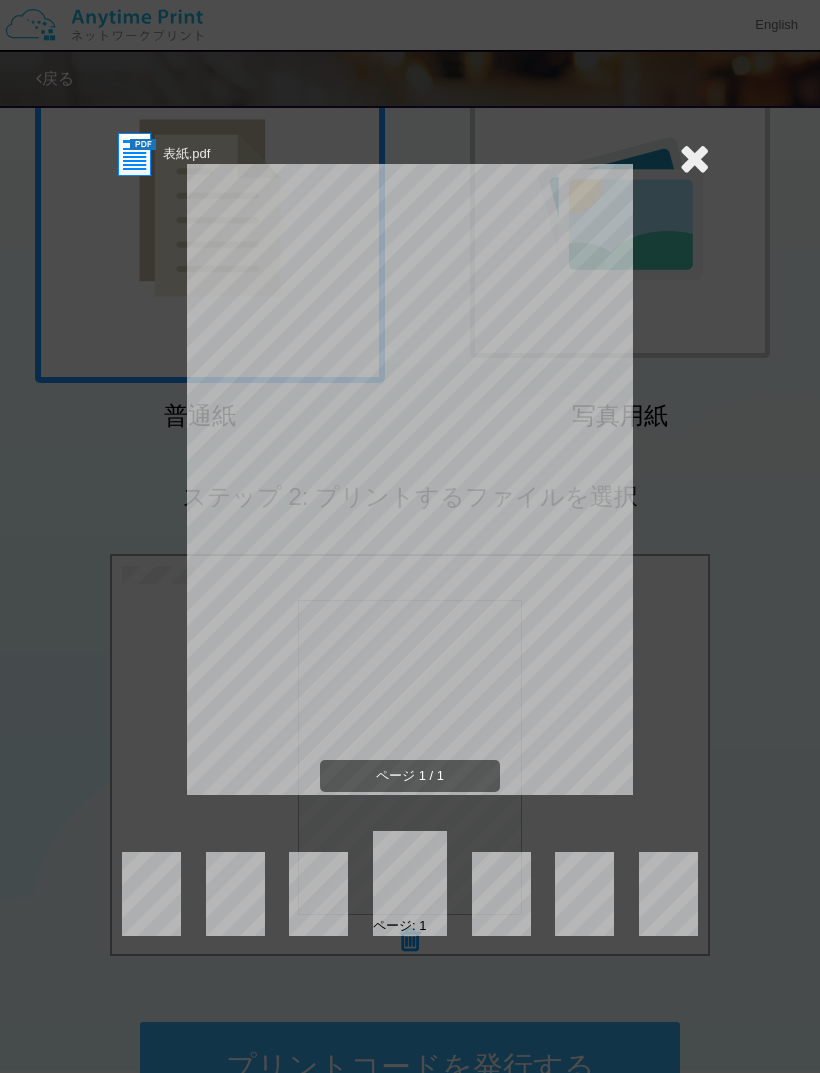 scroll, scrollTop: 203, scrollLeft: 0, axis: vertical 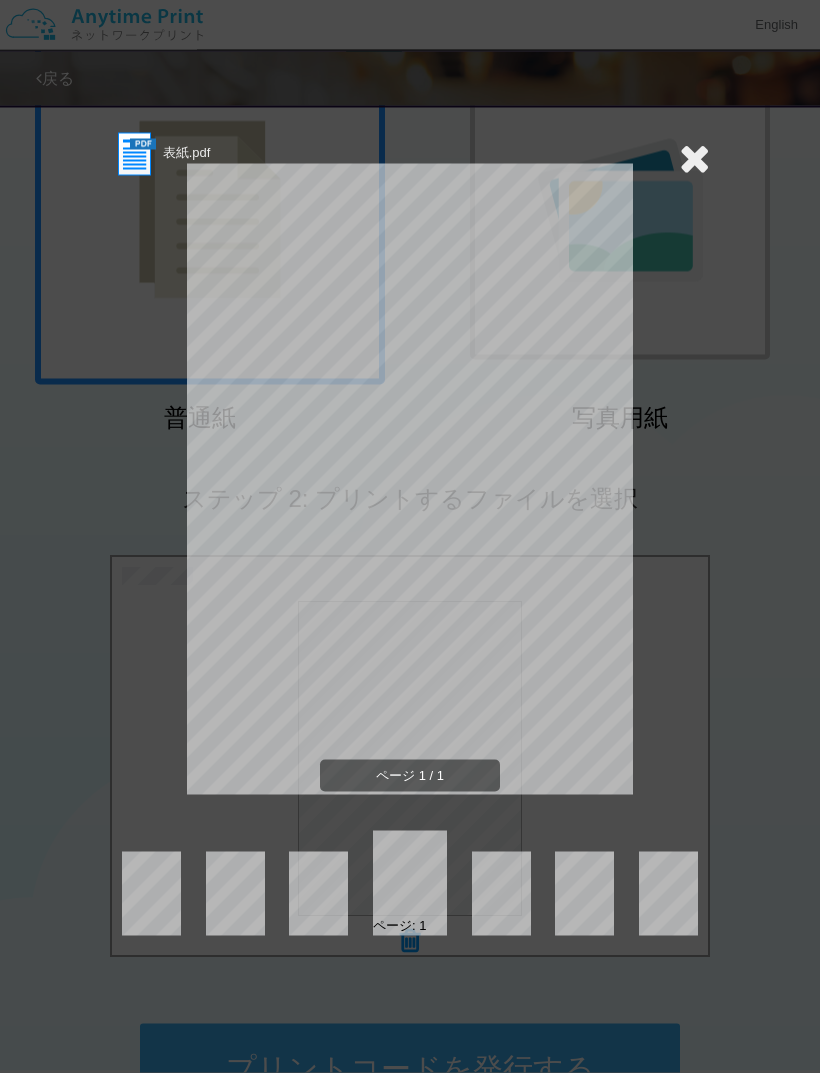 click at bounding box center [694, 158] 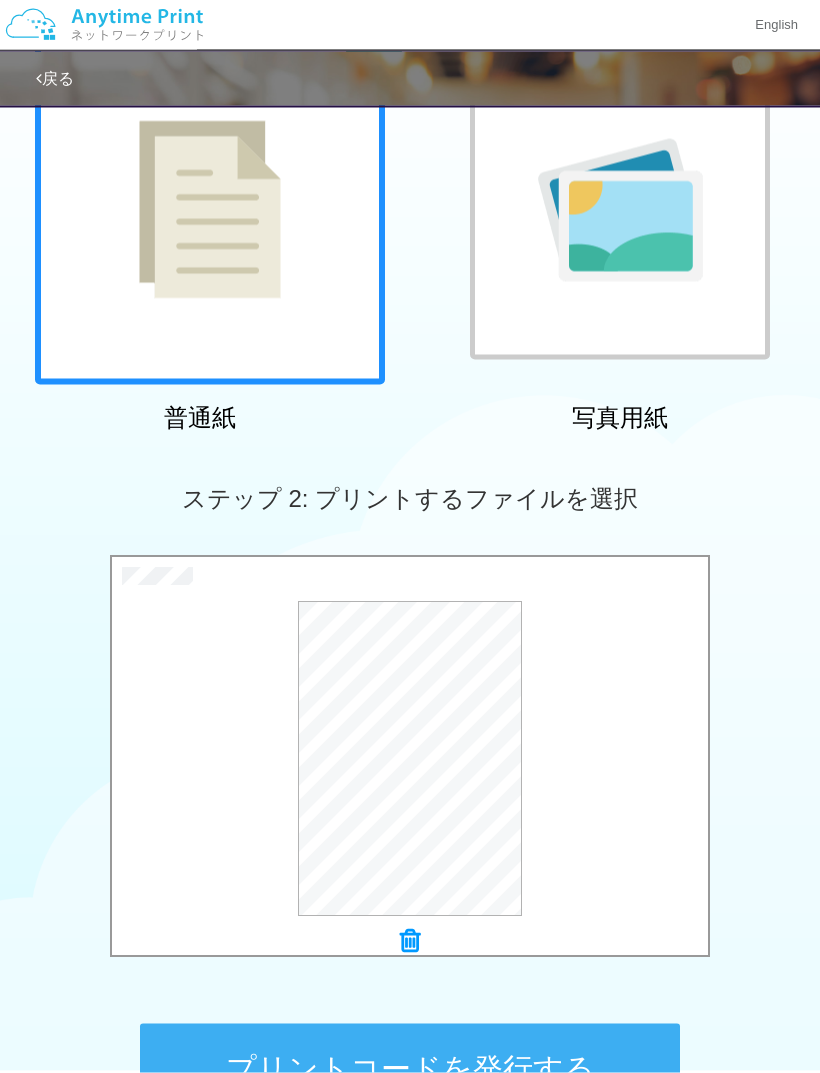 scroll, scrollTop: 204, scrollLeft: 0, axis: vertical 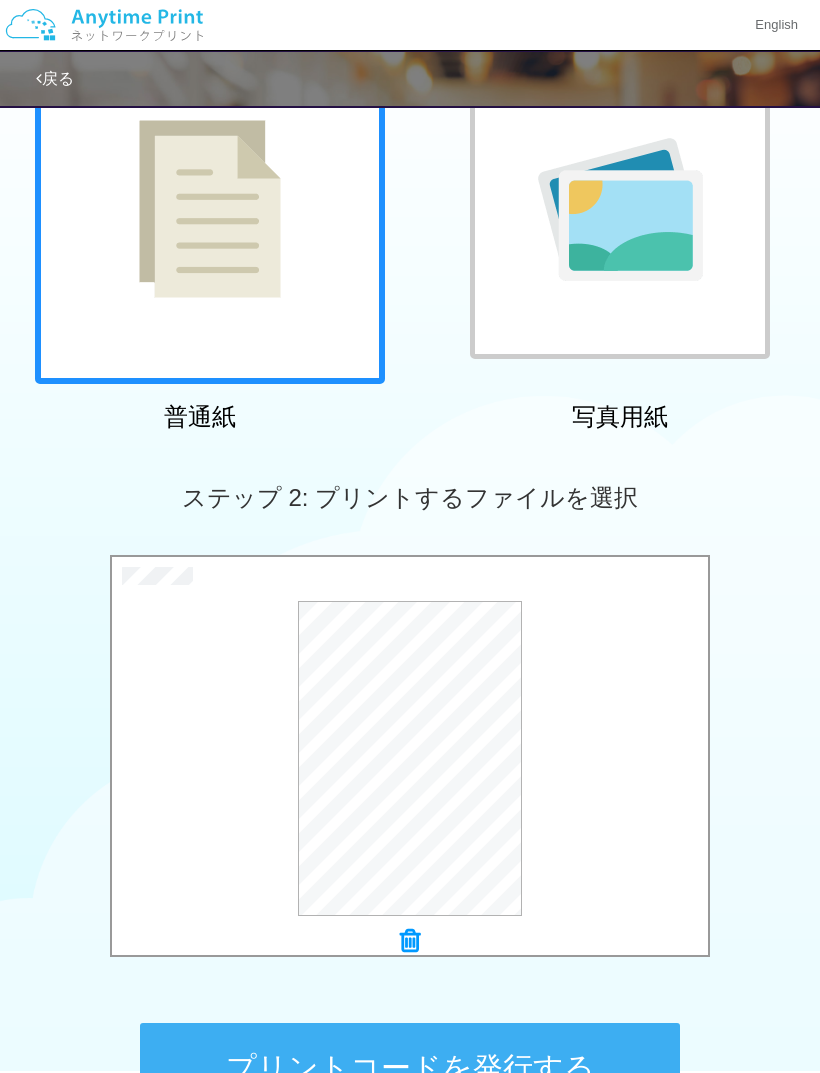 click at bounding box center [410, 941] 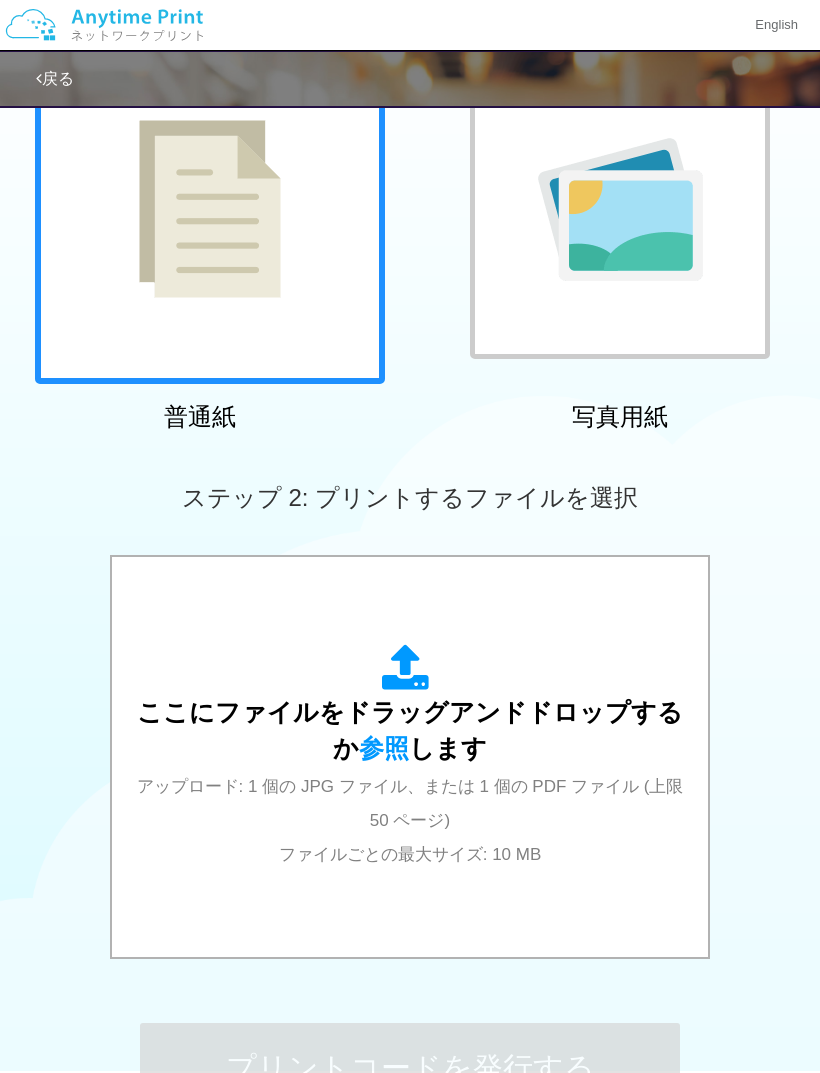 click on "ここにファイルをドラッグアンドドロップするか 参照 します" at bounding box center (410, 730) 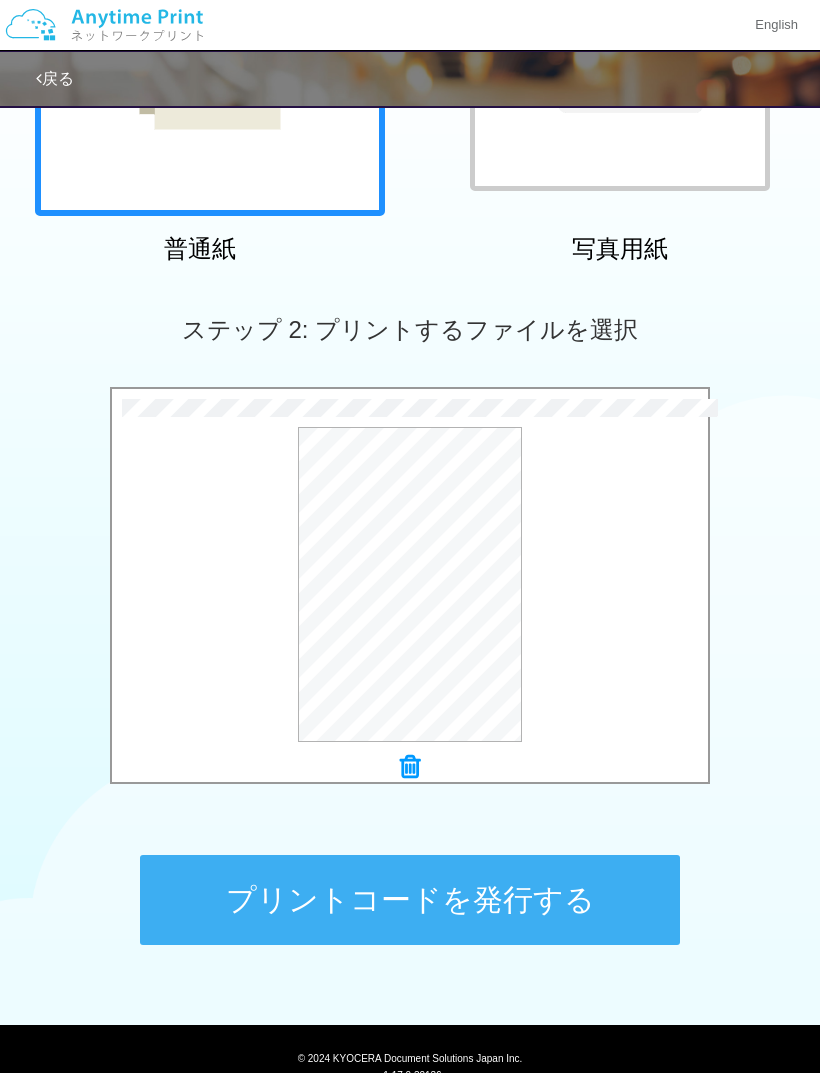 scroll, scrollTop: 383, scrollLeft: 0, axis: vertical 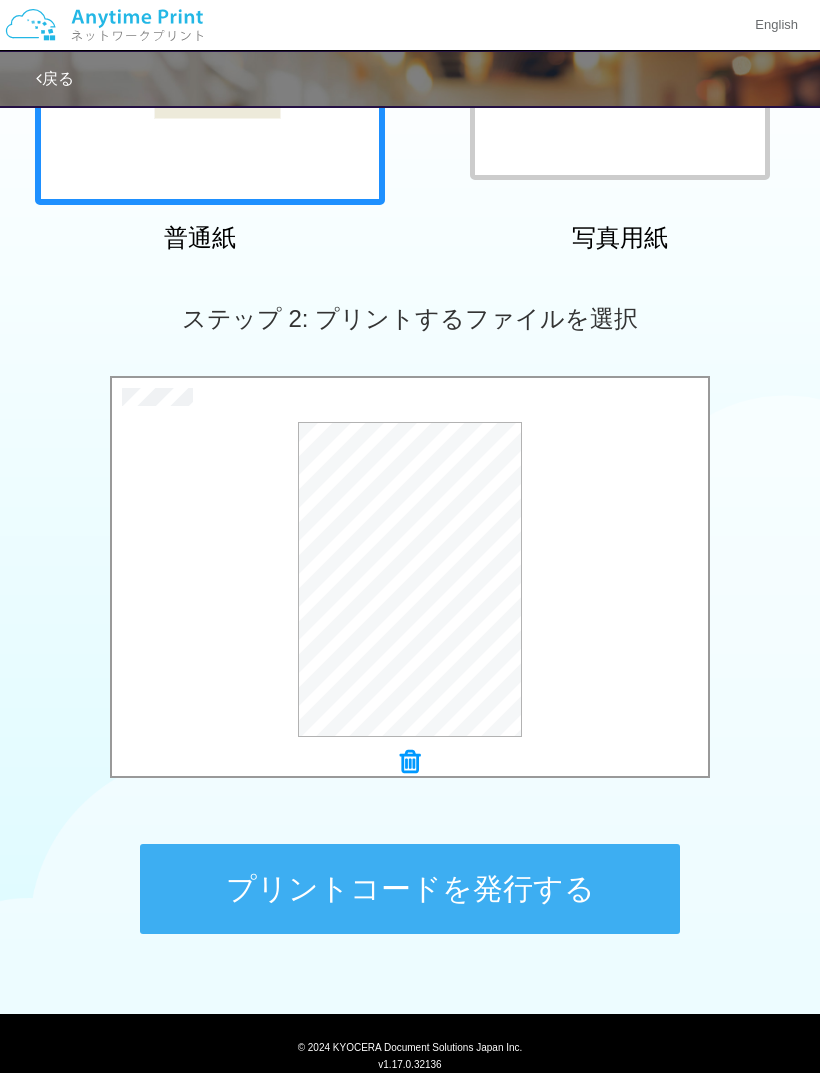 click on "プリントコードを発行する" at bounding box center [410, 889] 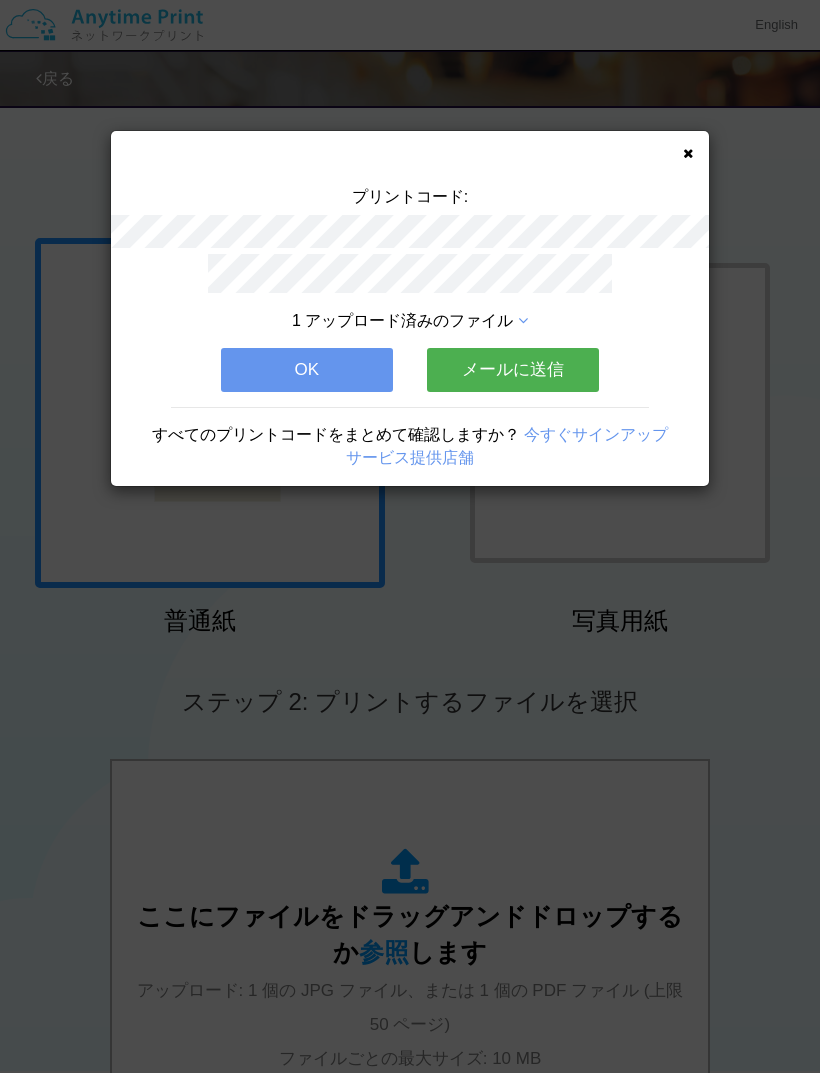 click on "OK" at bounding box center (307, 370) 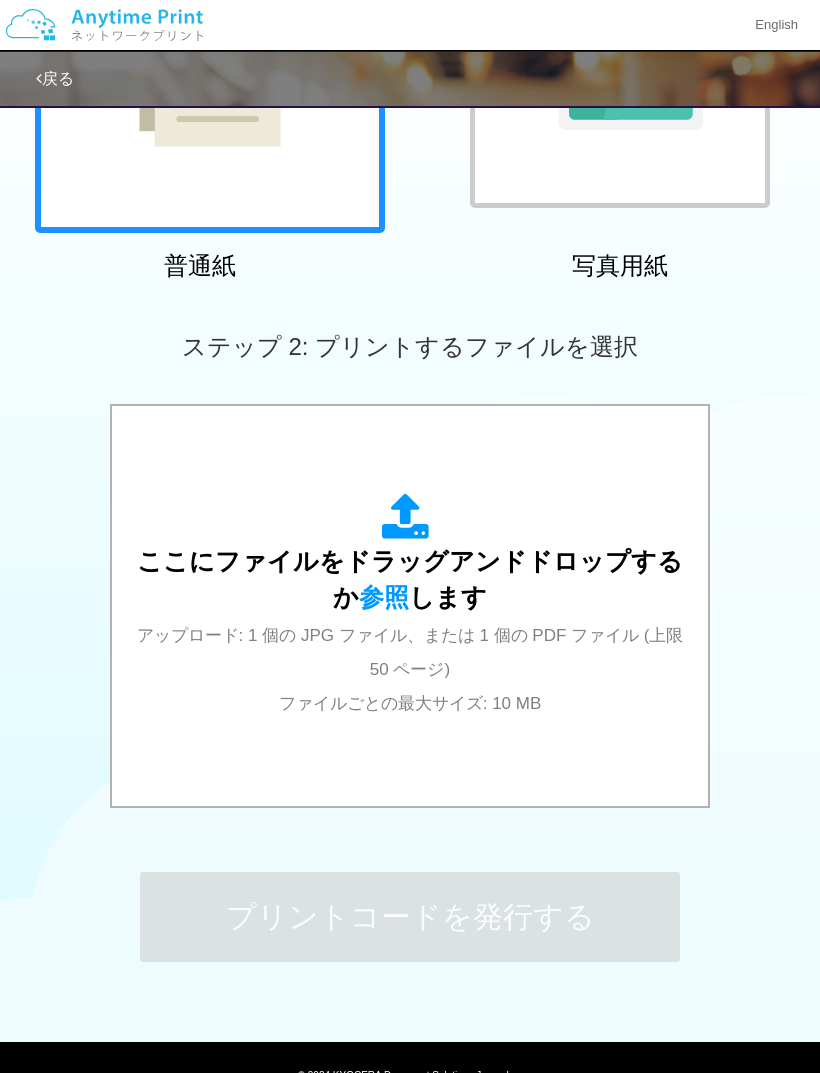 scroll, scrollTop: 382, scrollLeft: 0, axis: vertical 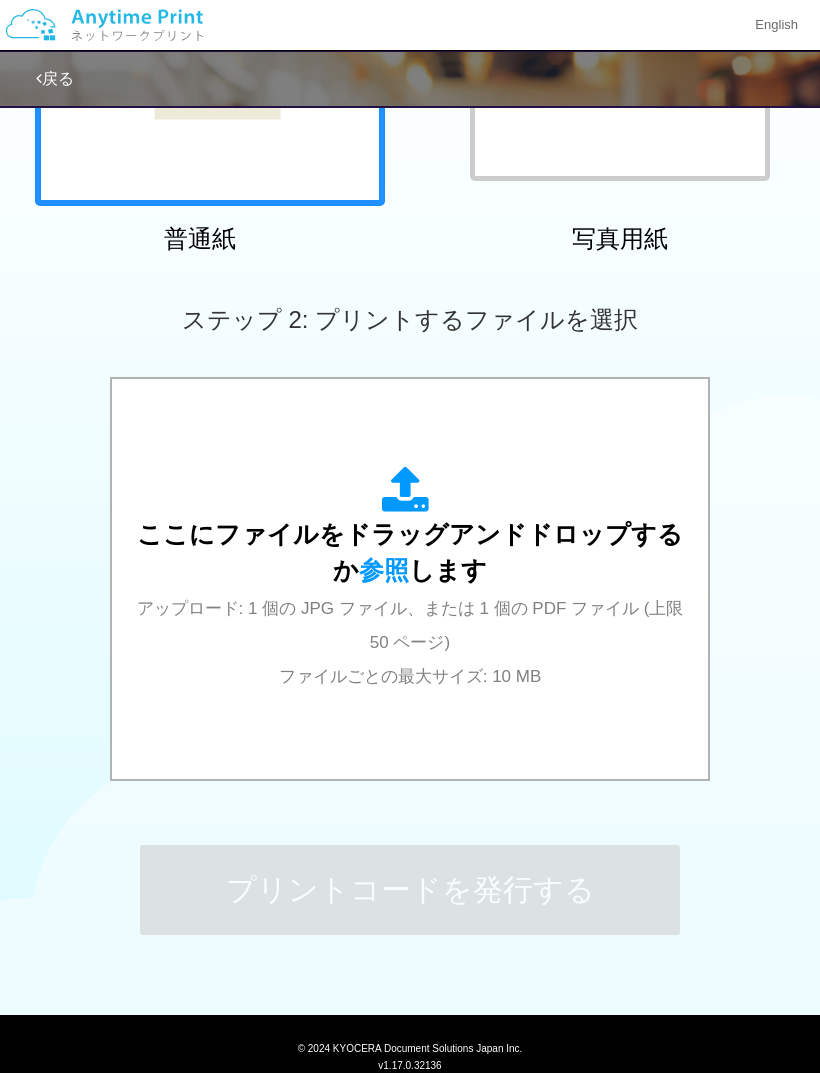 click on "ここにファイルをドラッグアンドドロップするか 参照 します アップロード: 1 個の JPG ファイル、または 1 個の PDF ファイル (上限 50 ページ) ファイルごとの最大サイズ: 10 MB" at bounding box center (410, 579) 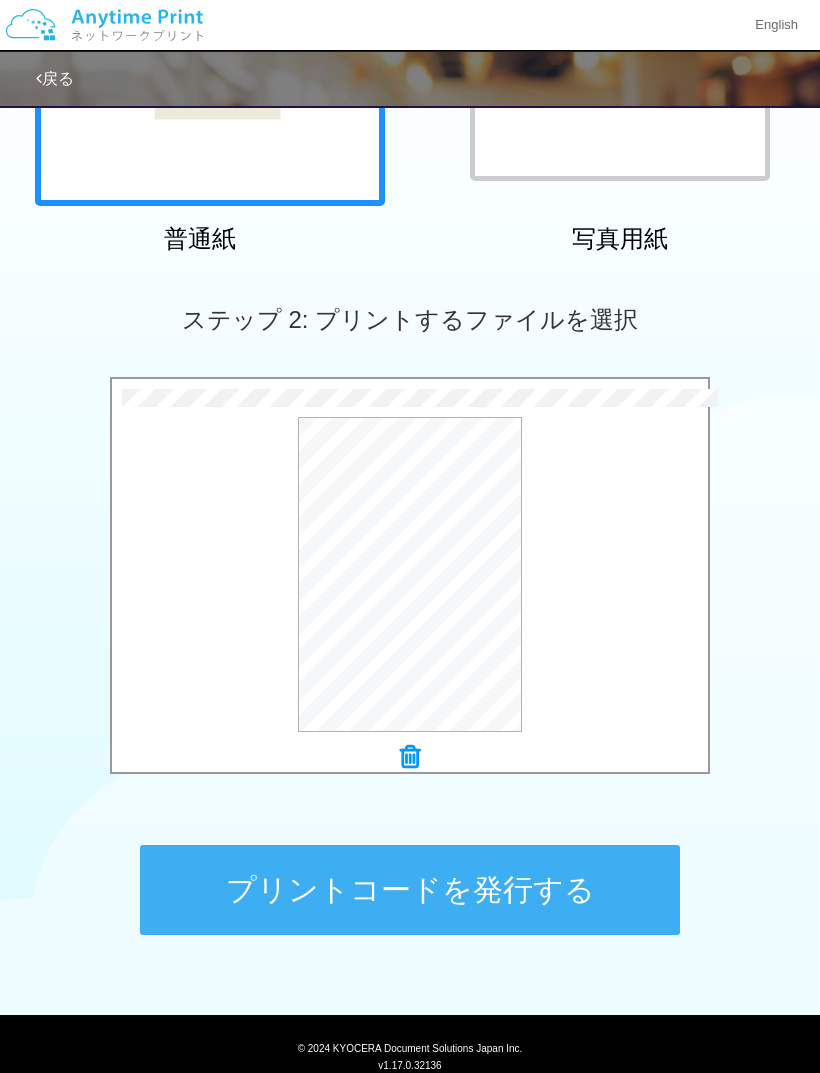 click on "プリントコードを発行する" at bounding box center (410, 890) 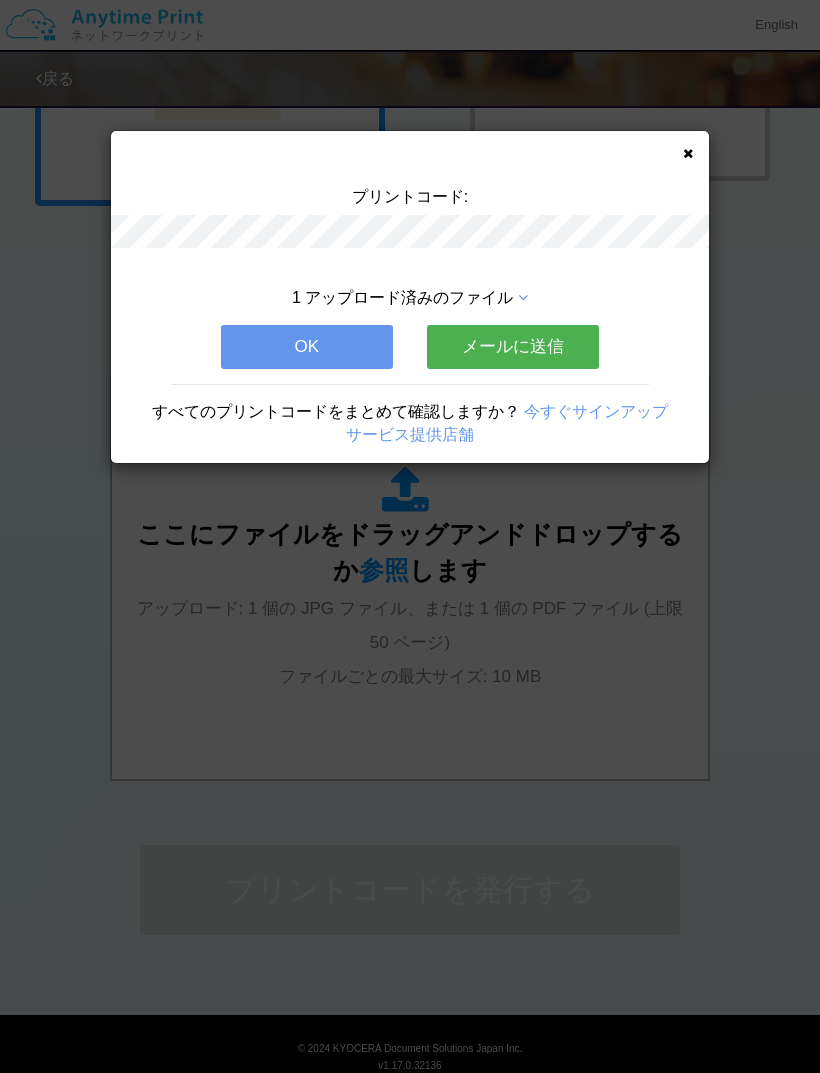scroll, scrollTop: 0, scrollLeft: 0, axis: both 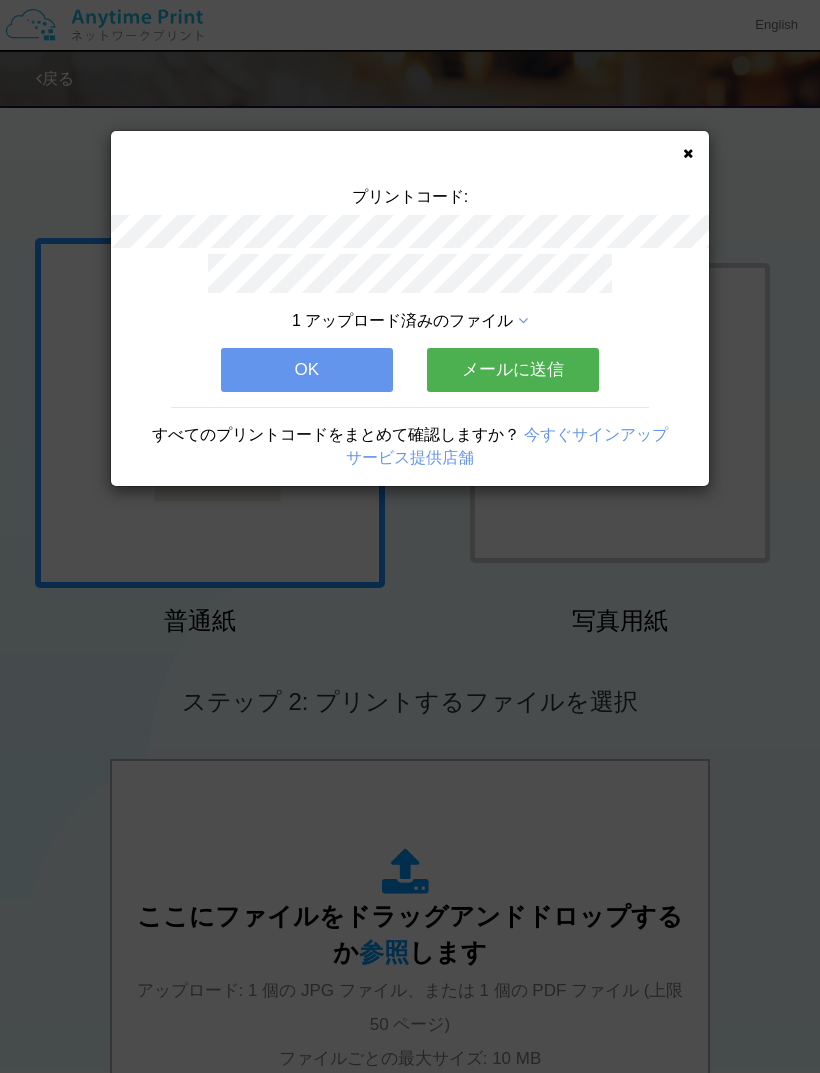 click on "OK" at bounding box center [307, 370] 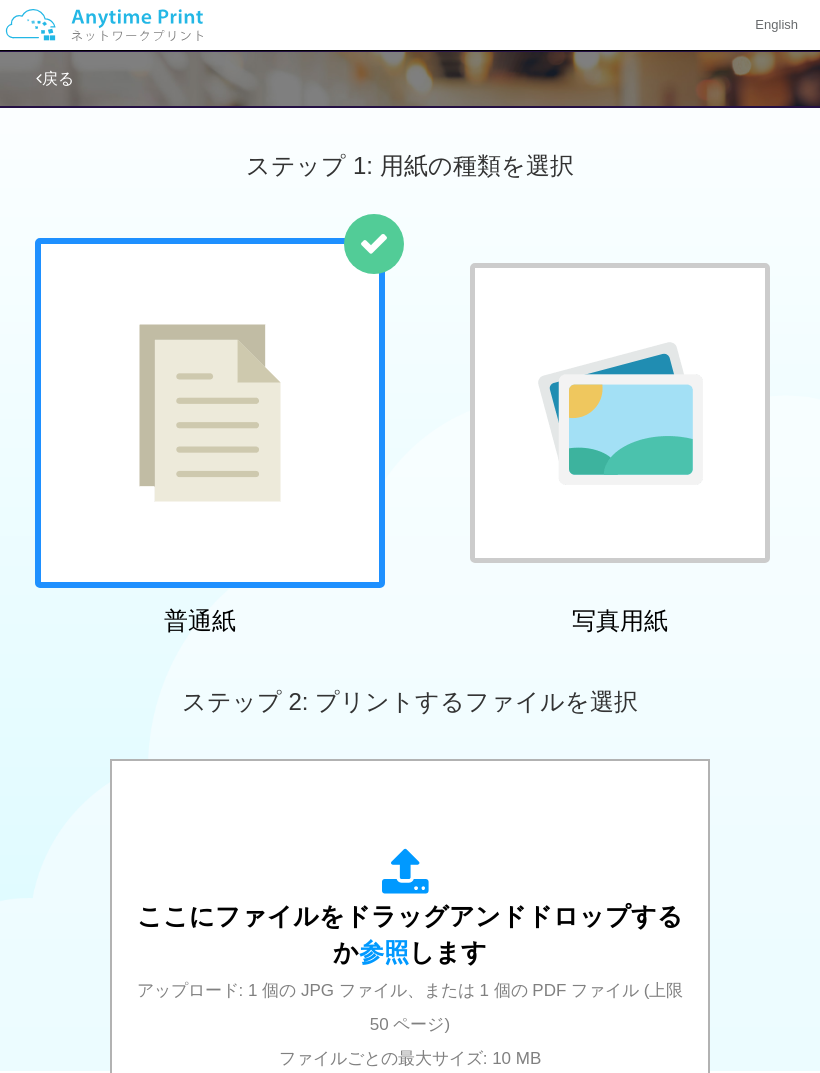click on "ここにファイルをドラッグアンドドロップするか 参照 します" at bounding box center [410, 934] 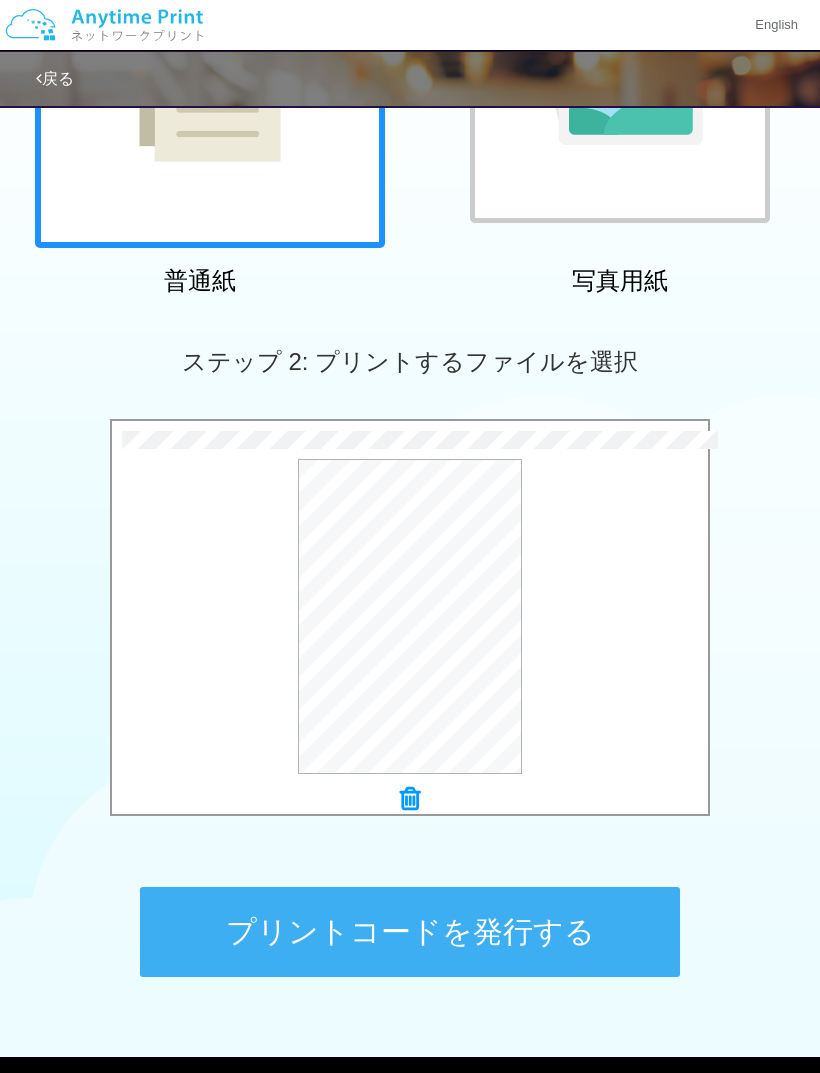 scroll, scrollTop: 383, scrollLeft: 0, axis: vertical 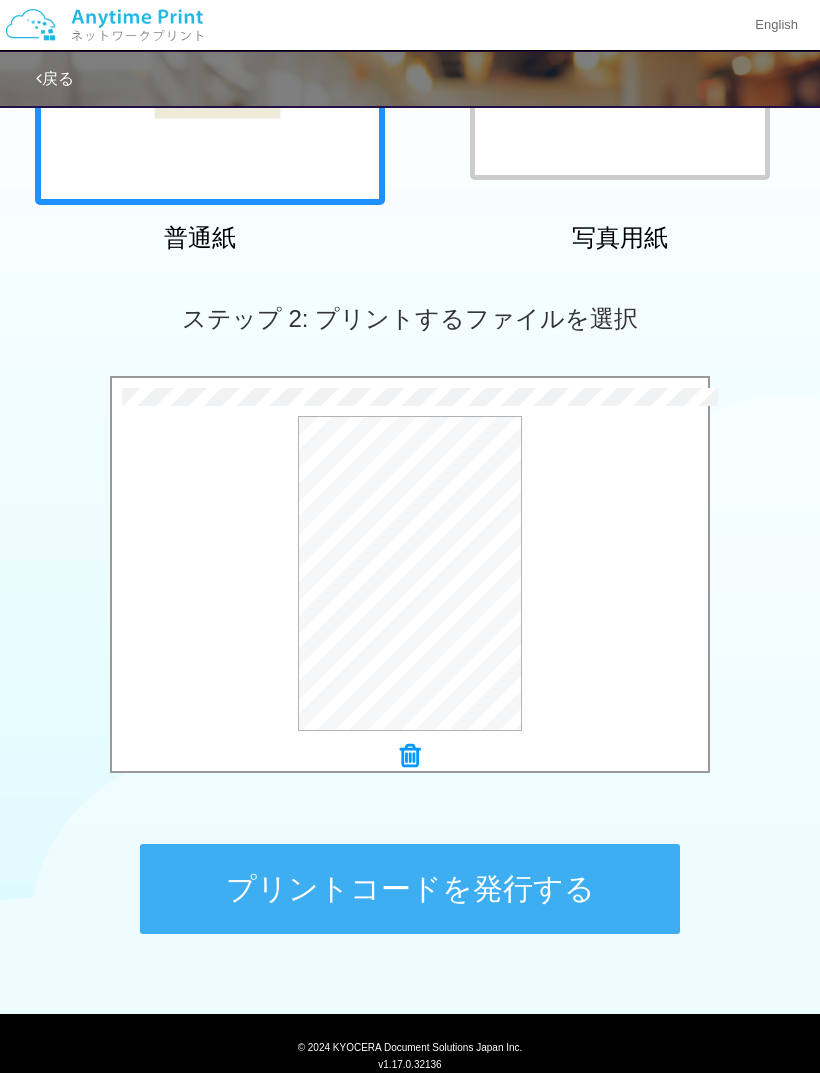 click on "プリントコードを発行する" at bounding box center [410, 889] 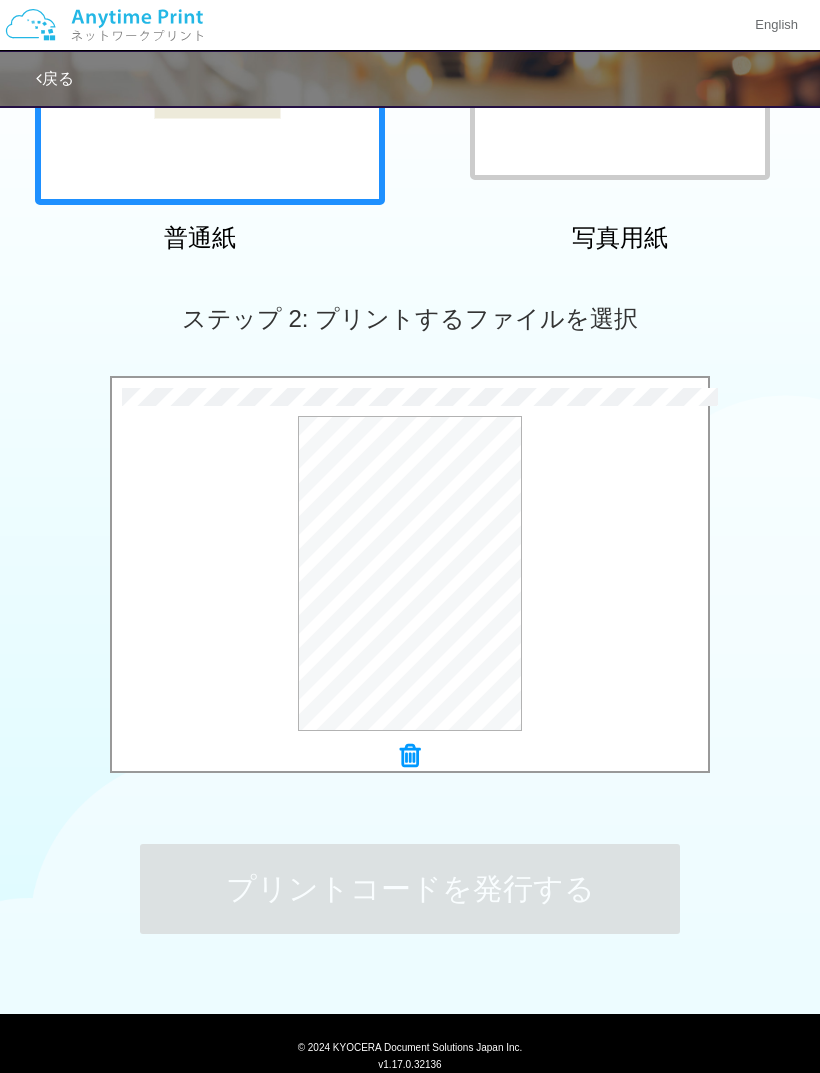 scroll, scrollTop: 0, scrollLeft: 0, axis: both 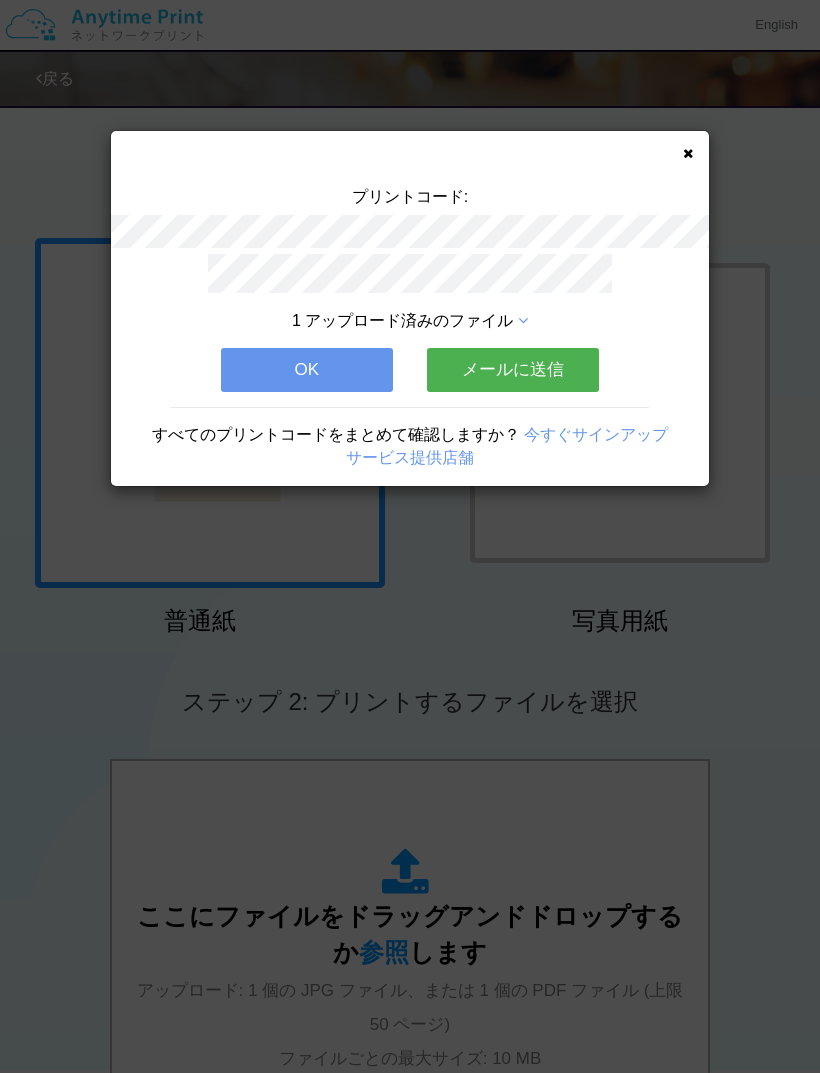 click on "OK" at bounding box center (307, 370) 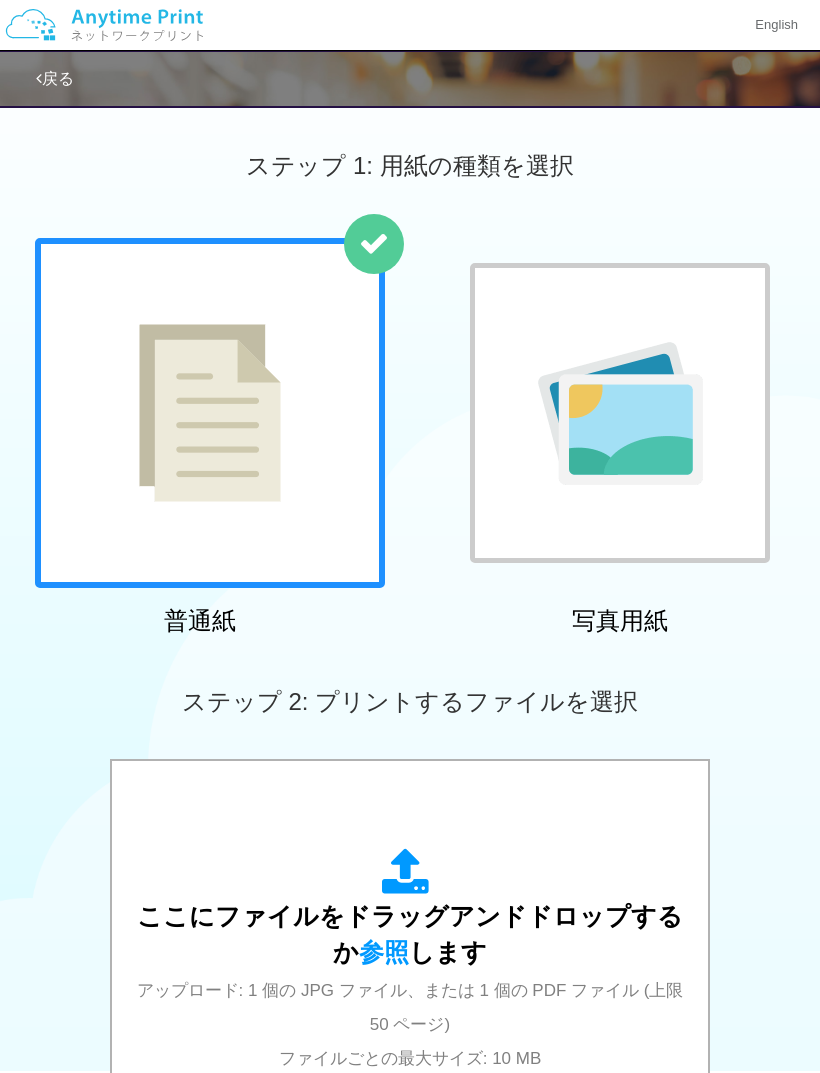 click on "ここにファイルをドラッグアンドドロップするか 参照 します アップロード: 1 個の JPG ファイル、または 1 個の PDF ファイル (上限 50 ページ) ファイルごとの最大サイズ: 10 MB" at bounding box center (410, 961) 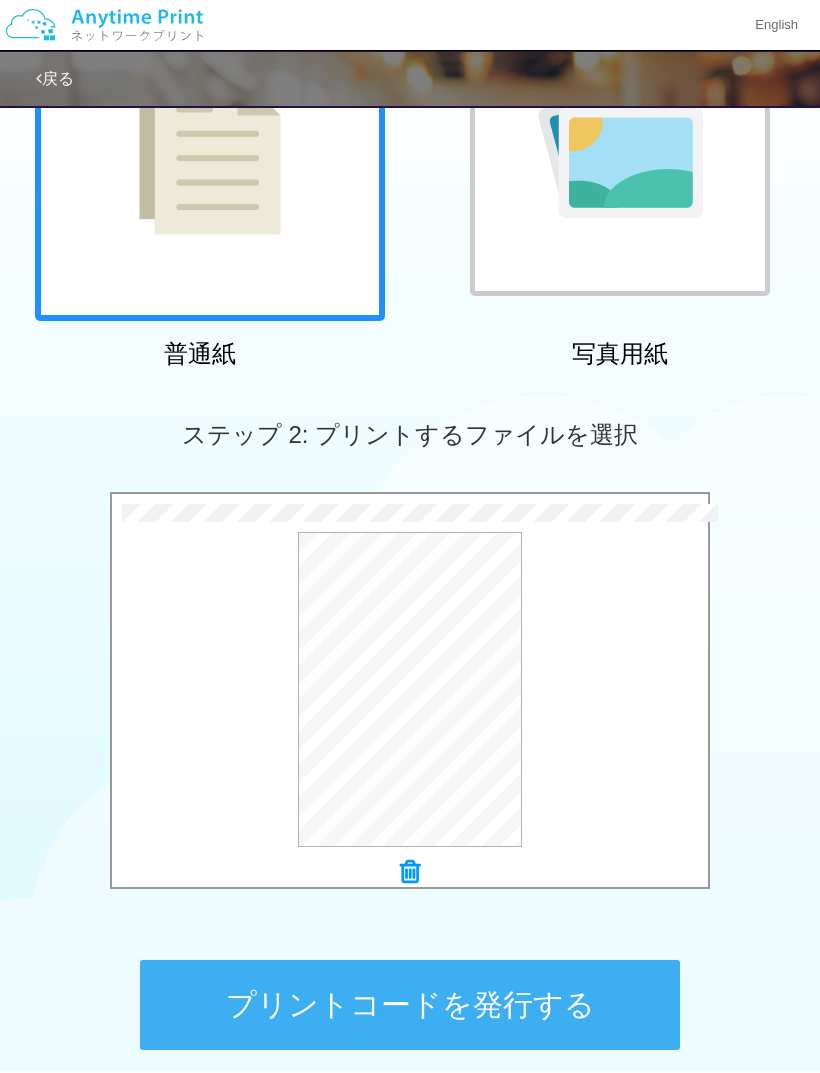 scroll, scrollTop: 383, scrollLeft: 0, axis: vertical 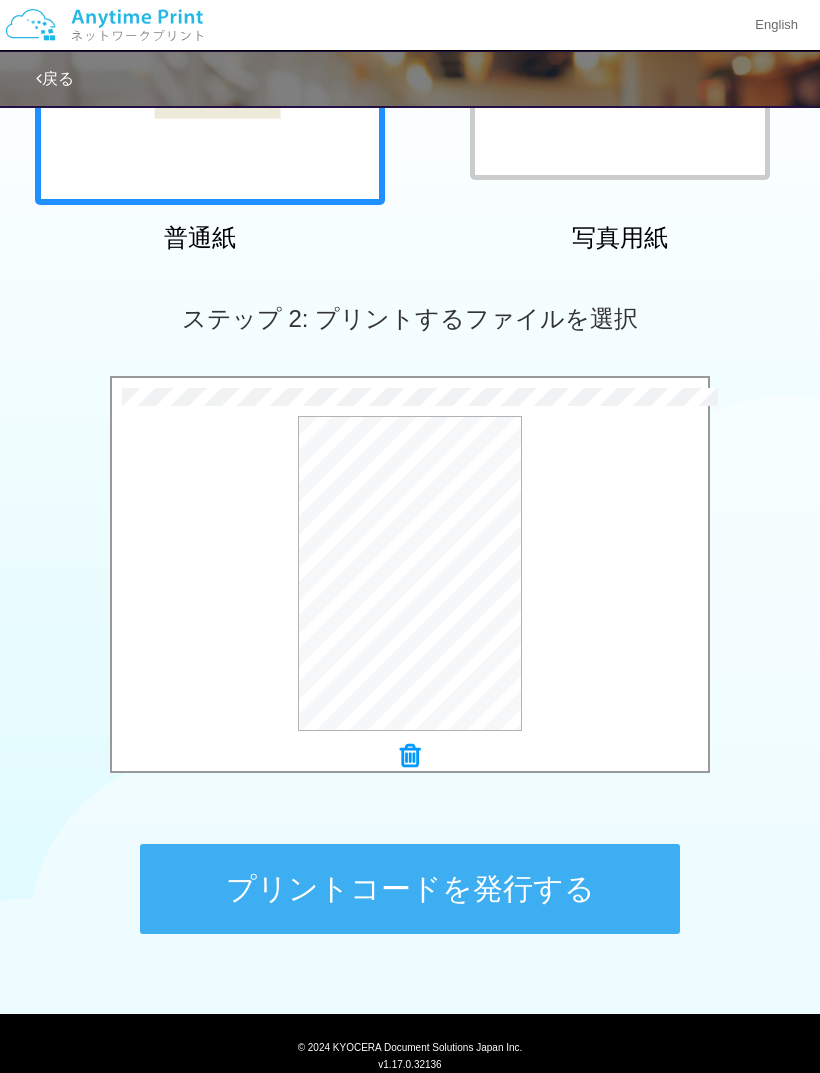 click on "プレビュー" at bounding box center (0, 0) 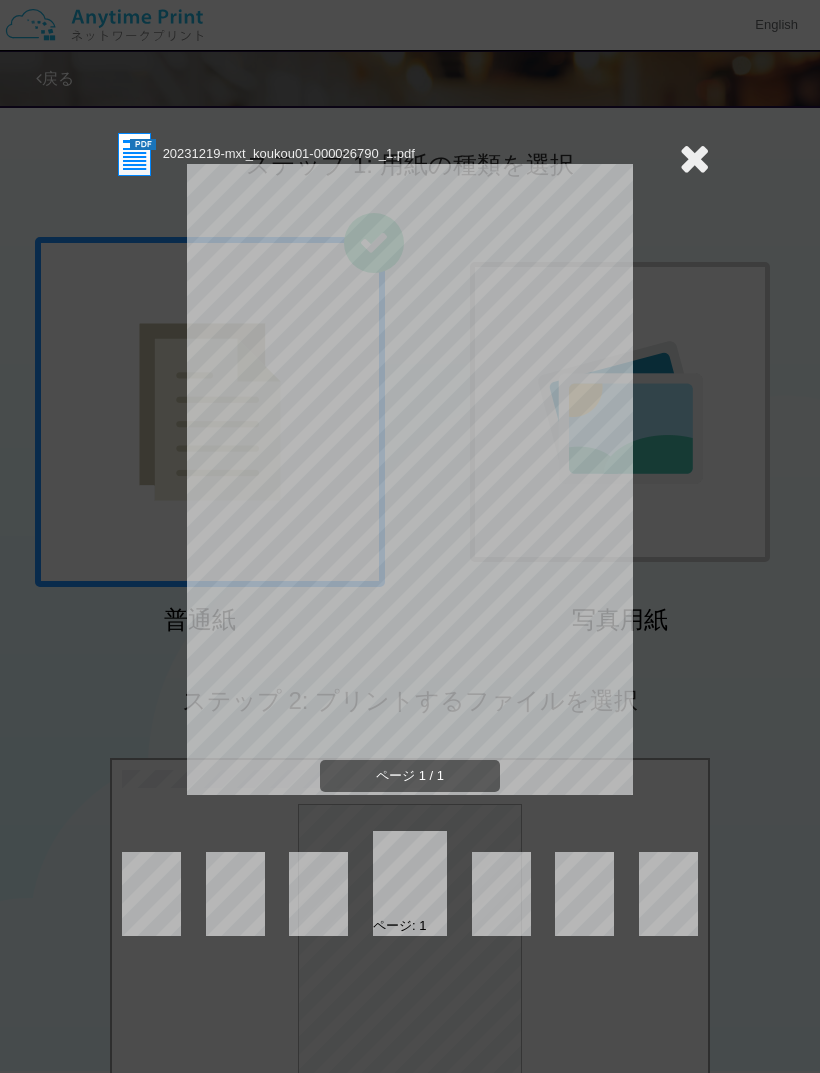 scroll, scrollTop: 0, scrollLeft: 0, axis: both 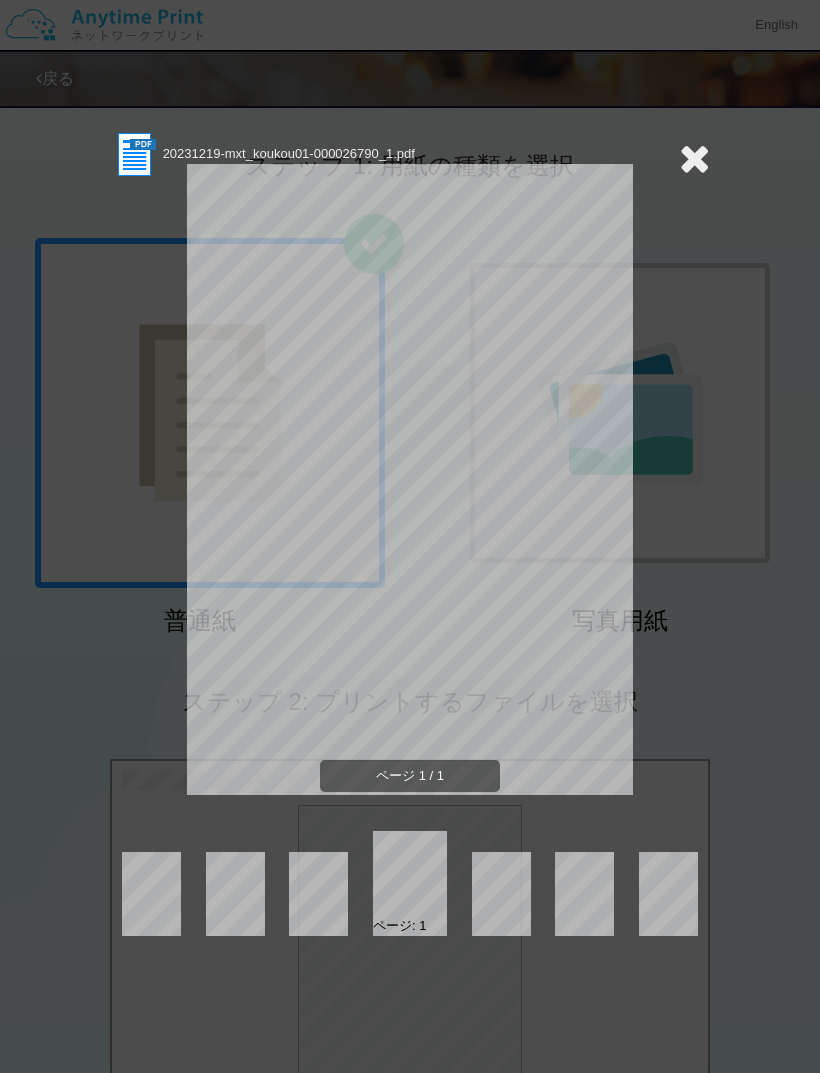 click at bounding box center (694, 158) 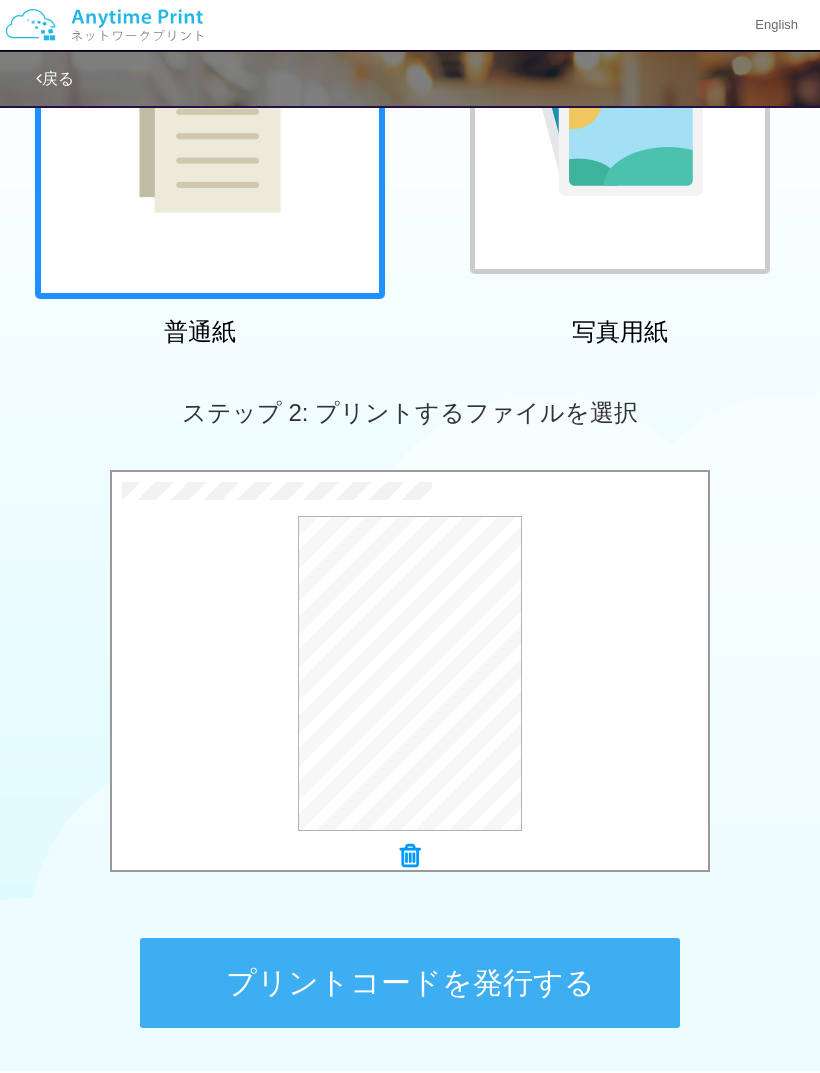 scroll, scrollTop: 353, scrollLeft: 0, axis: vertical 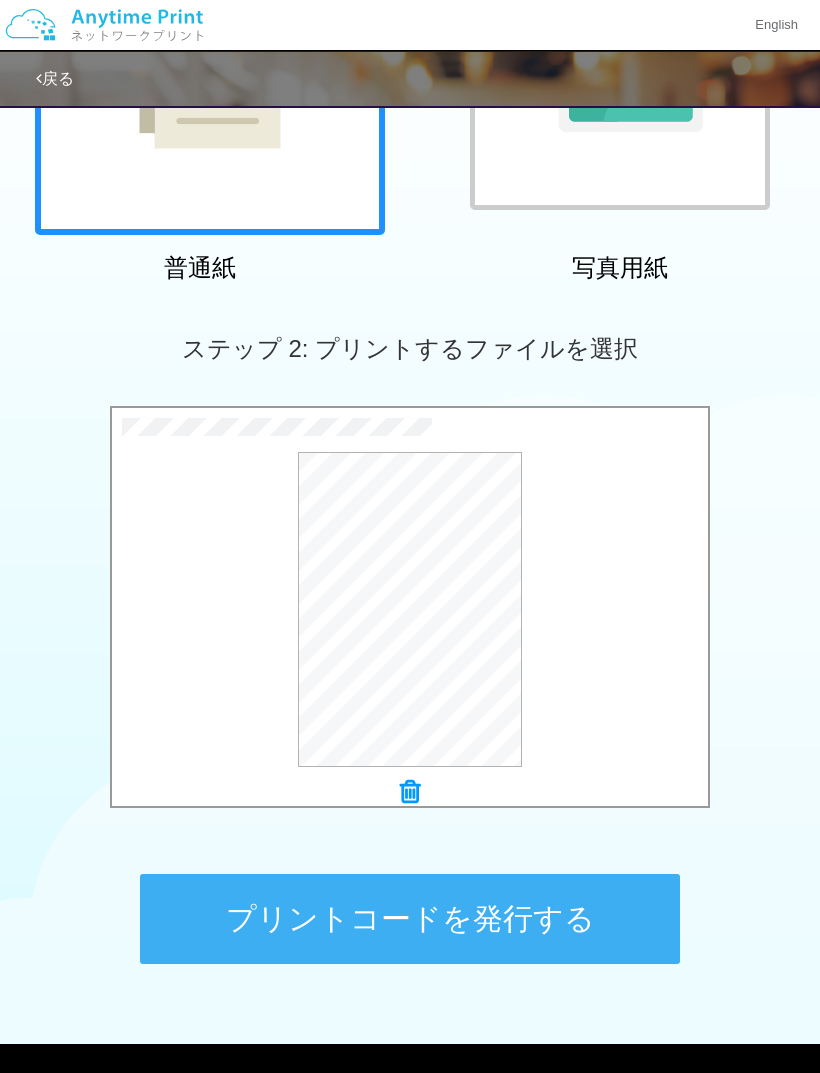 click at bounding box center [410, 792] 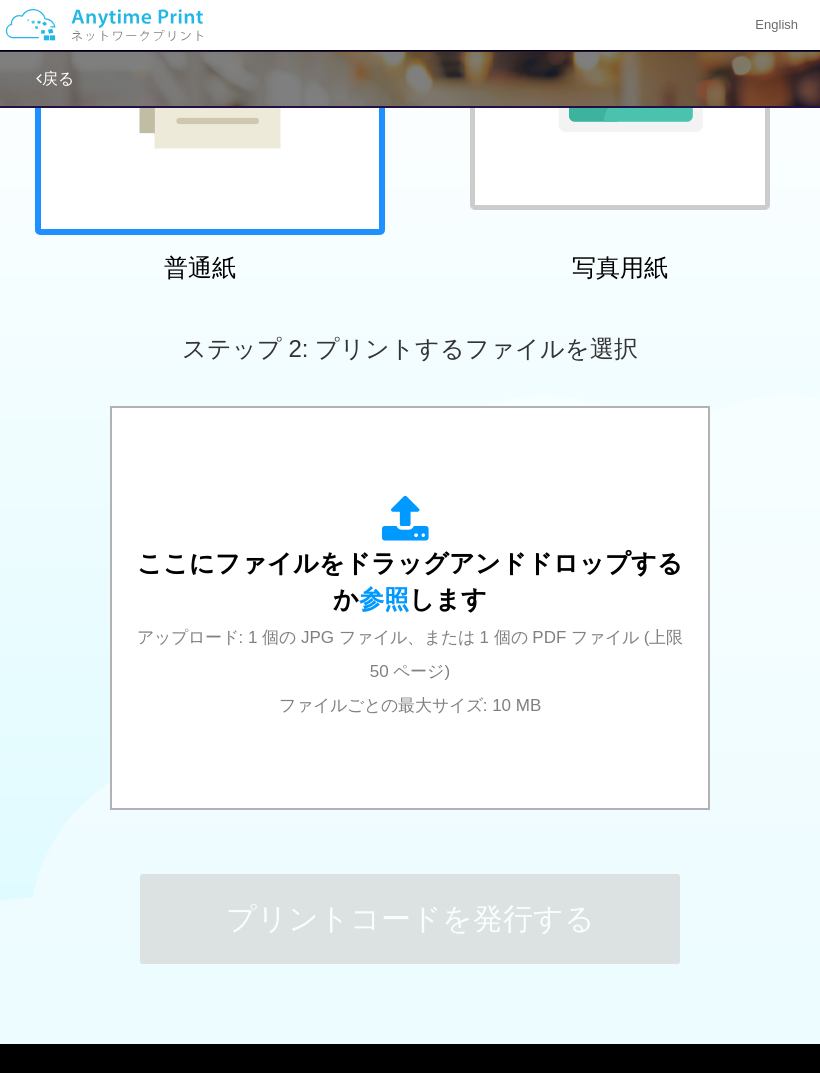 click on "ここにファイルをドラッグアンドドロップするか 参照 します" at bounding box center [410, 581] 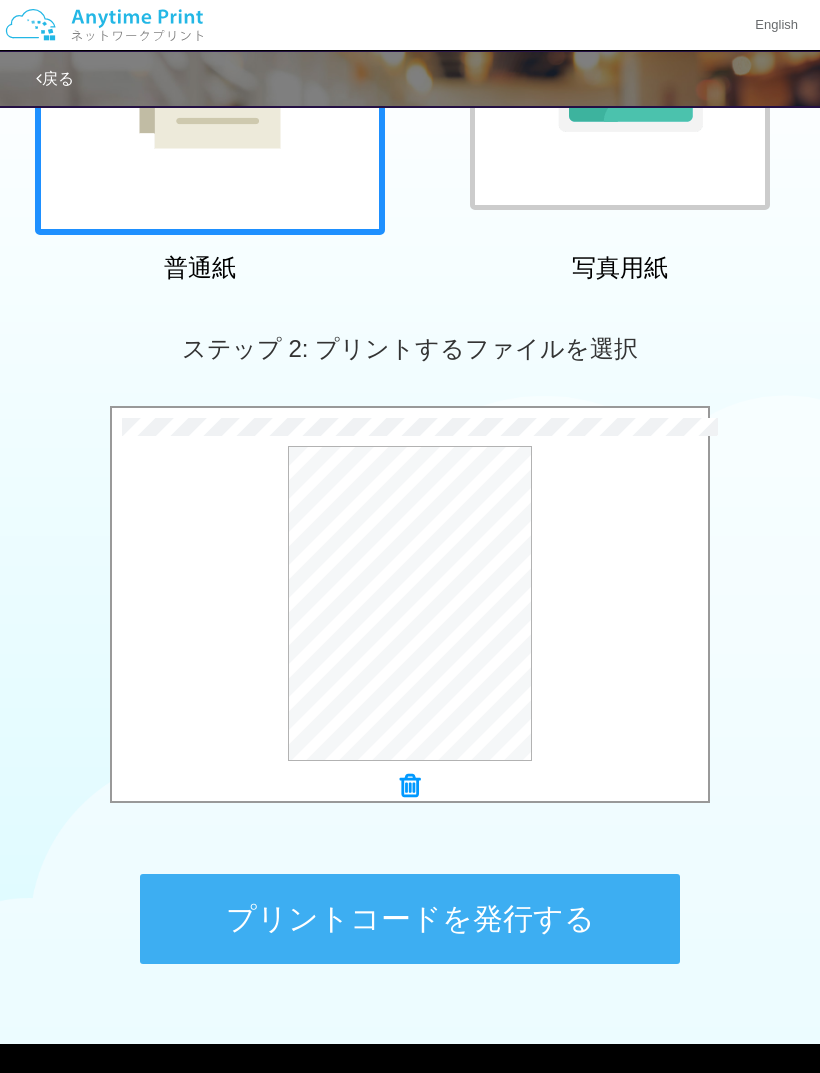 click on "プレビュー" at bounding box center (0, 0) 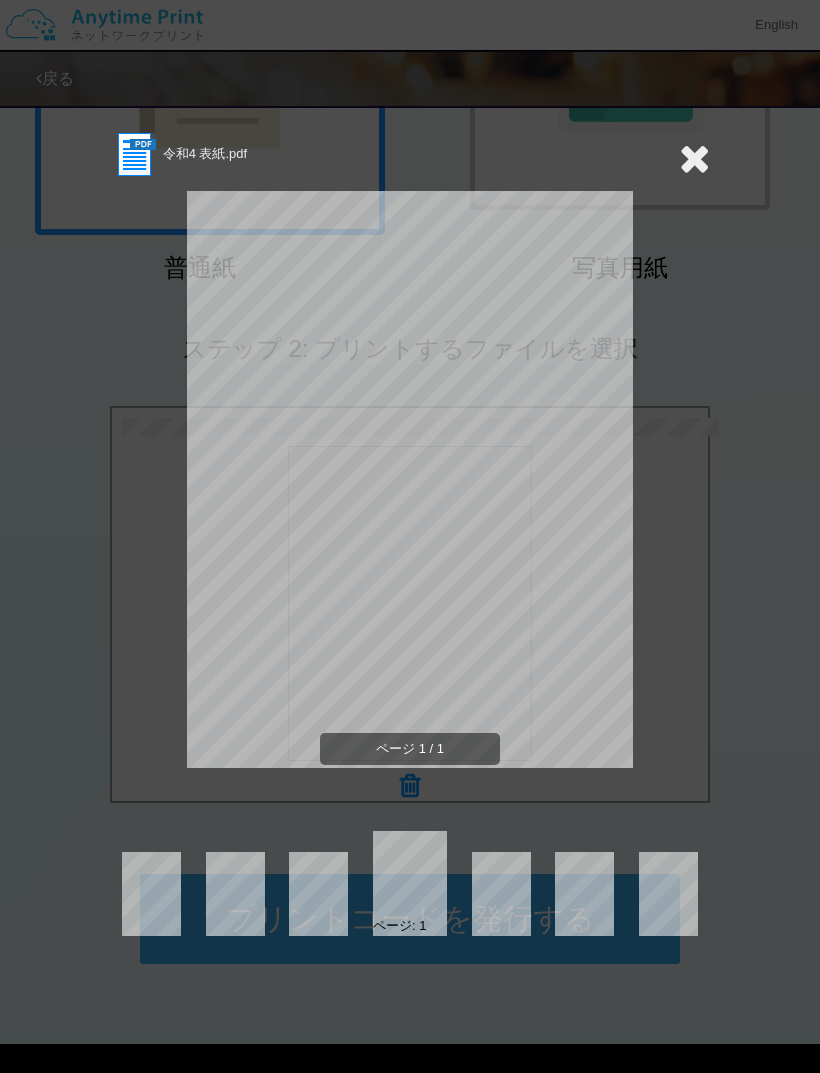 click at bounding box center [694, 158] 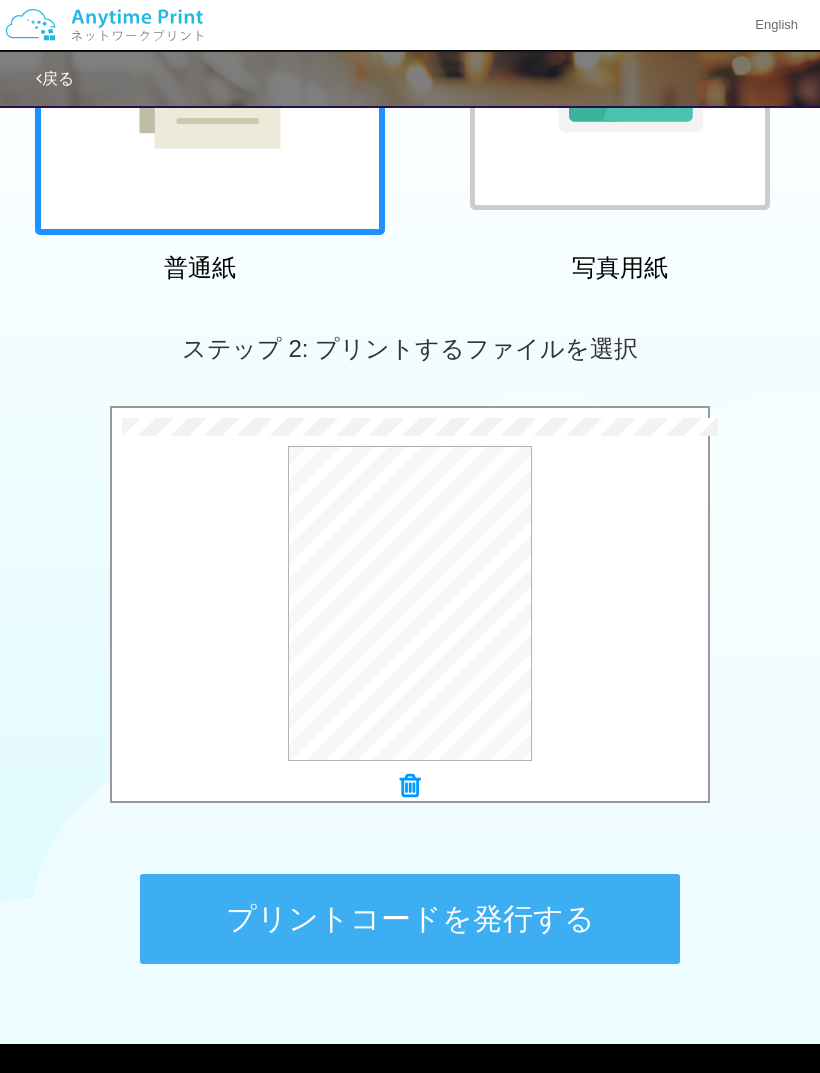 click at bounding box center [410, 786] 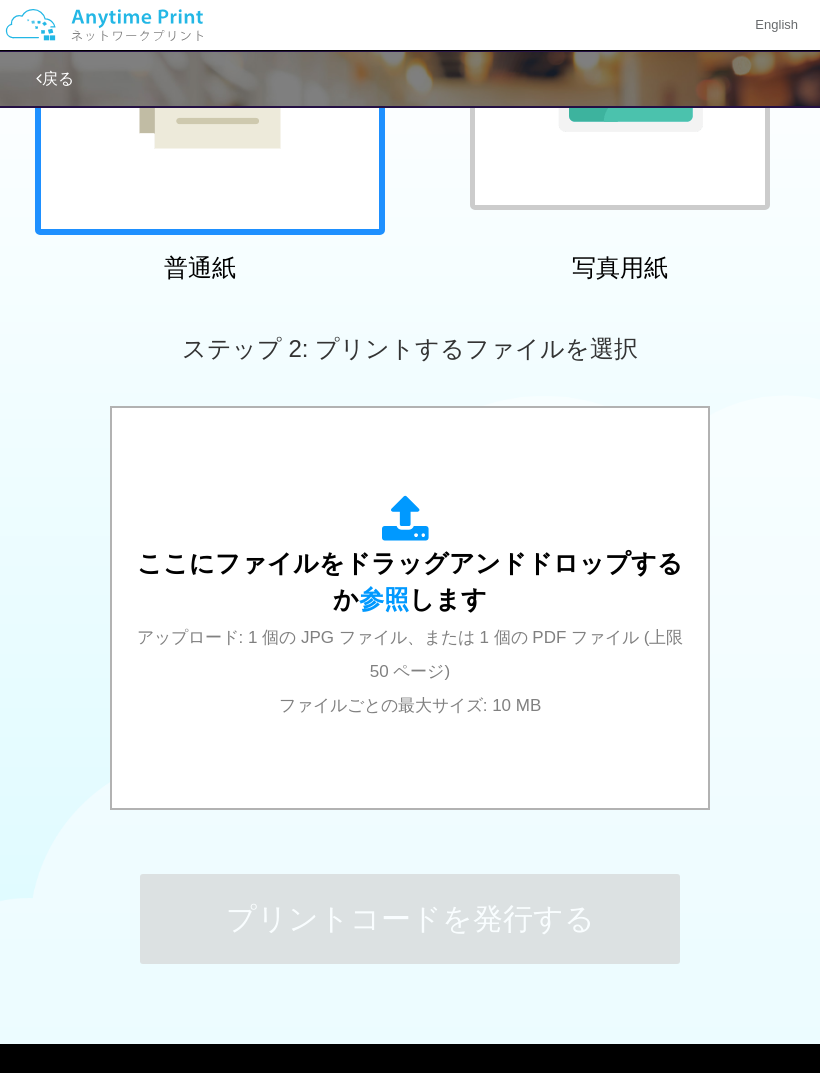 scroll, scrollTop: 289, scrollLeft: 0, axis: vertical 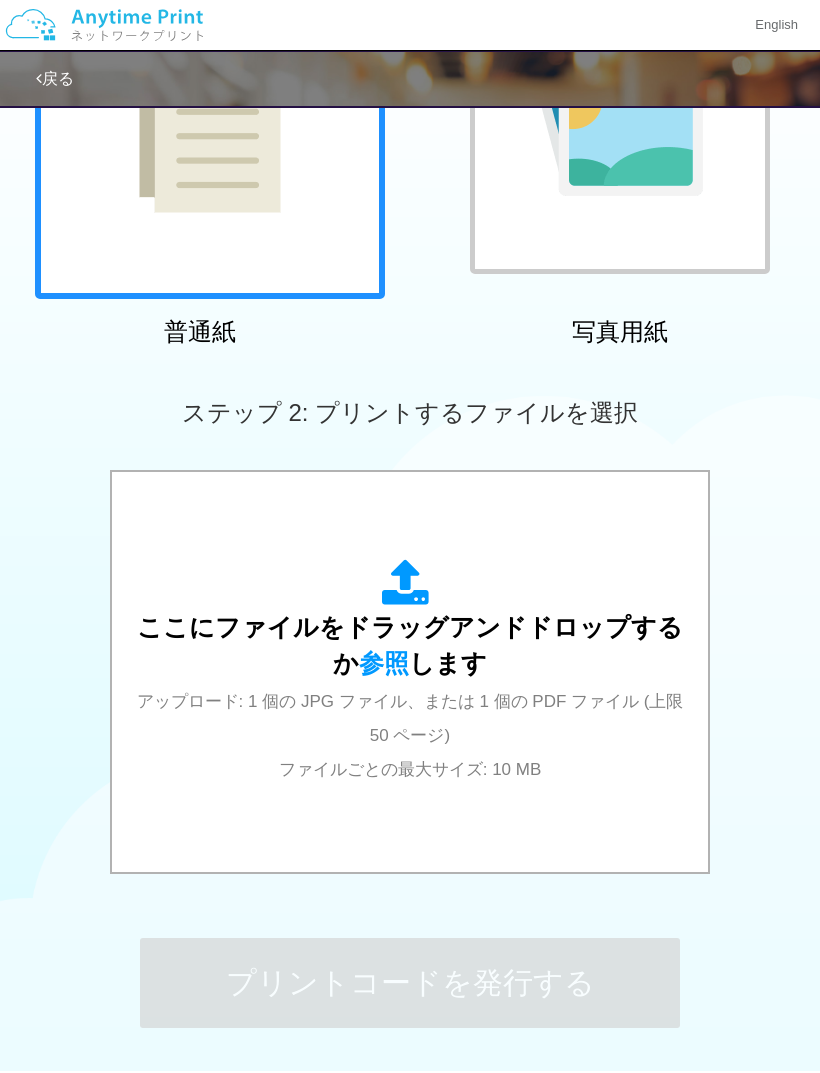 click at bounding box center [410, 584] 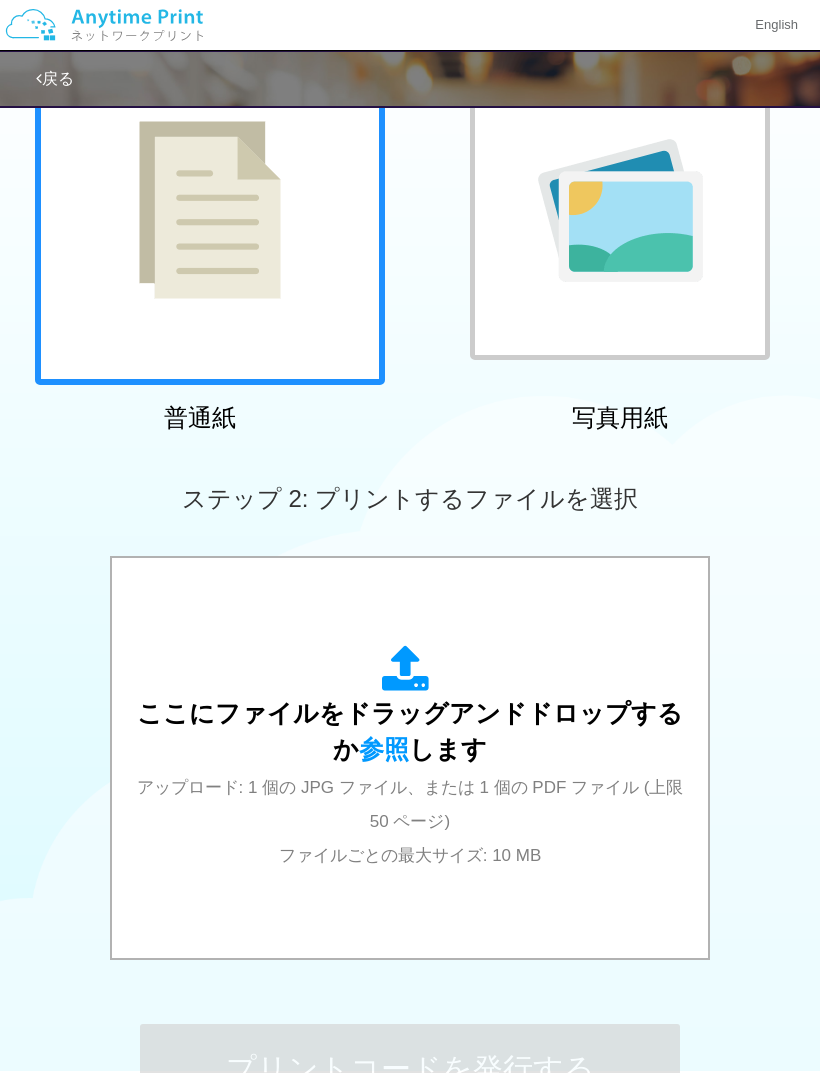 click on "ここにファイルをドラッグアンドドロップするか 参照 します" at bounding box center [410, 731] 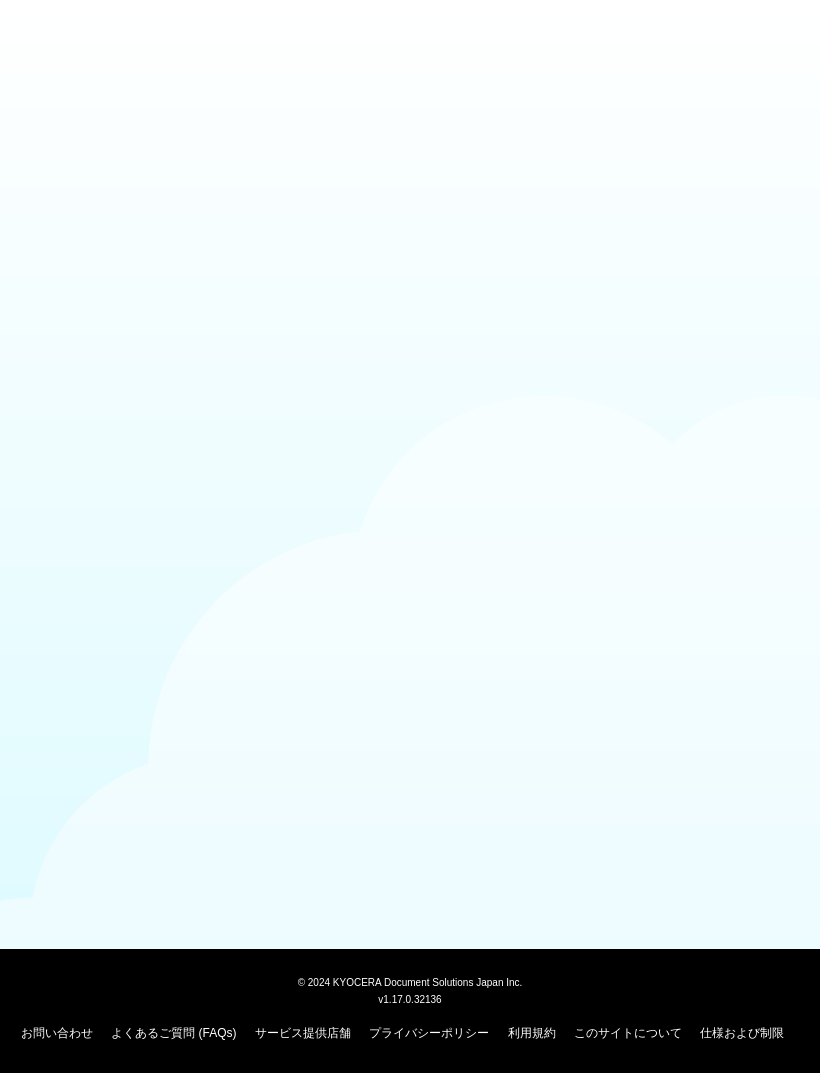 scroll, scrollTop: 0, scrollLeft: 0, axis: both 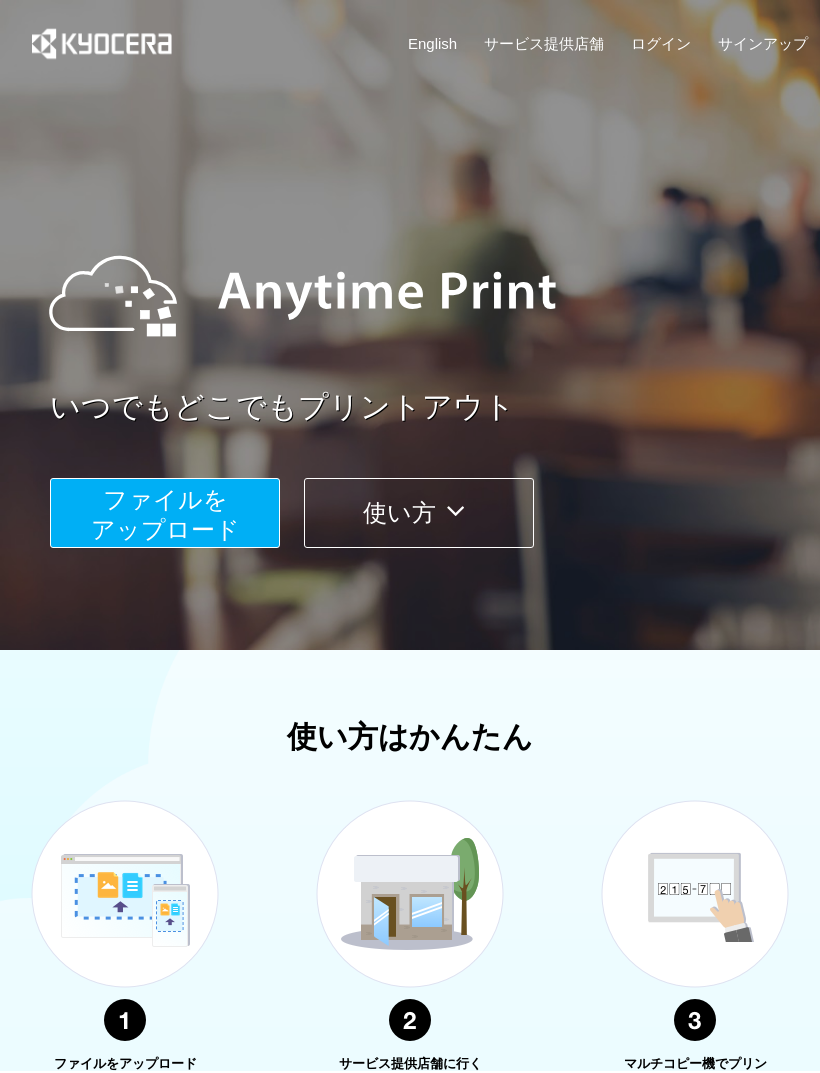 click on "ファイルを ​​アップロード" at bounding box center [165, 514] 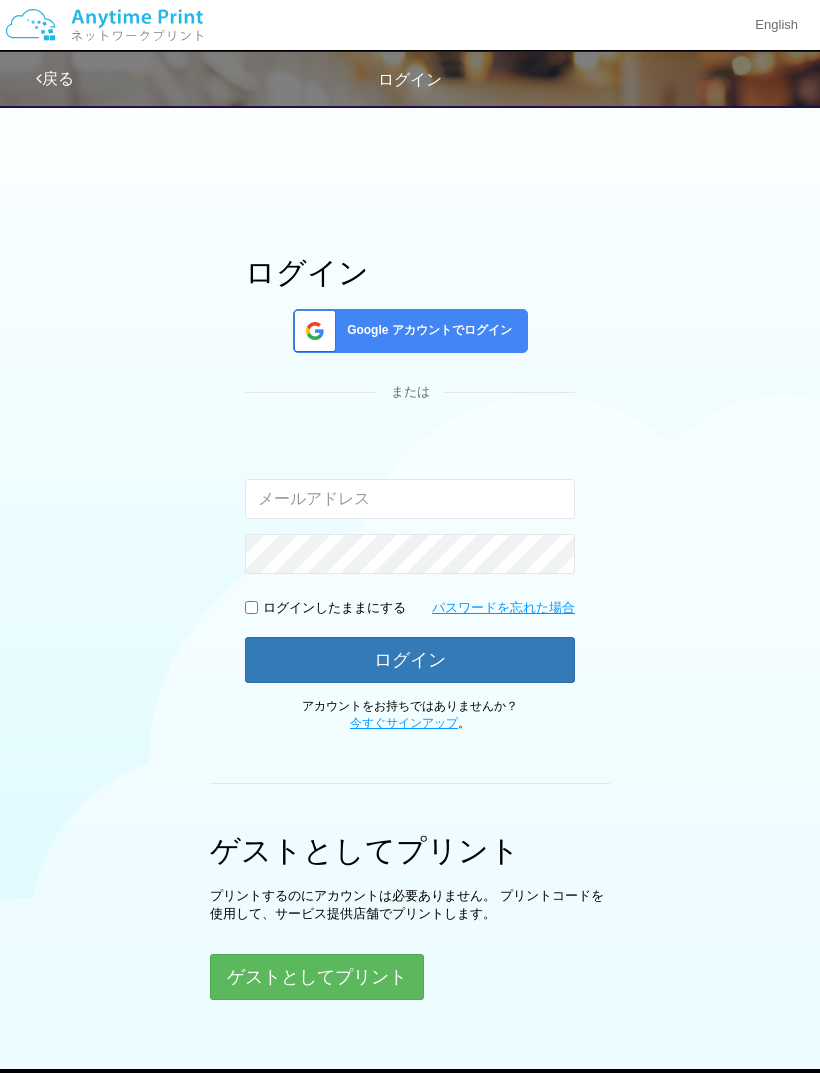 click on "ゲストとしてプリント" at bounding box center [317, 977] 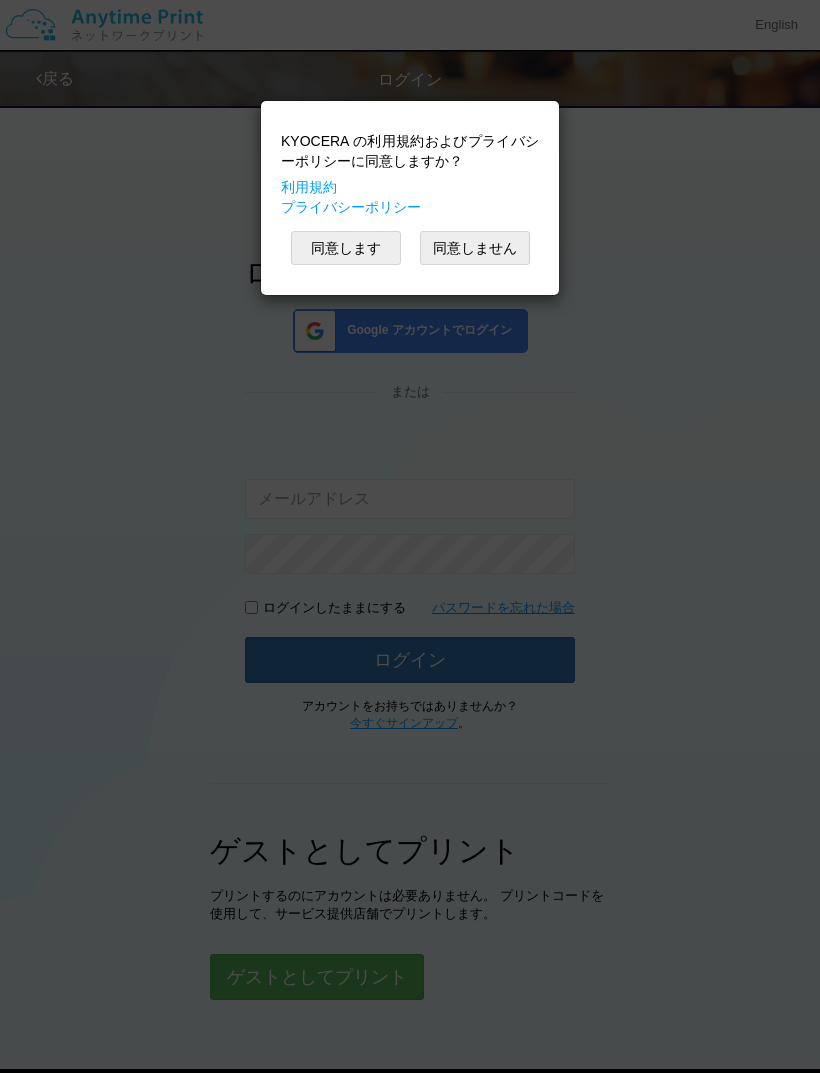click on "同意します" at bounding box center (346, 248) 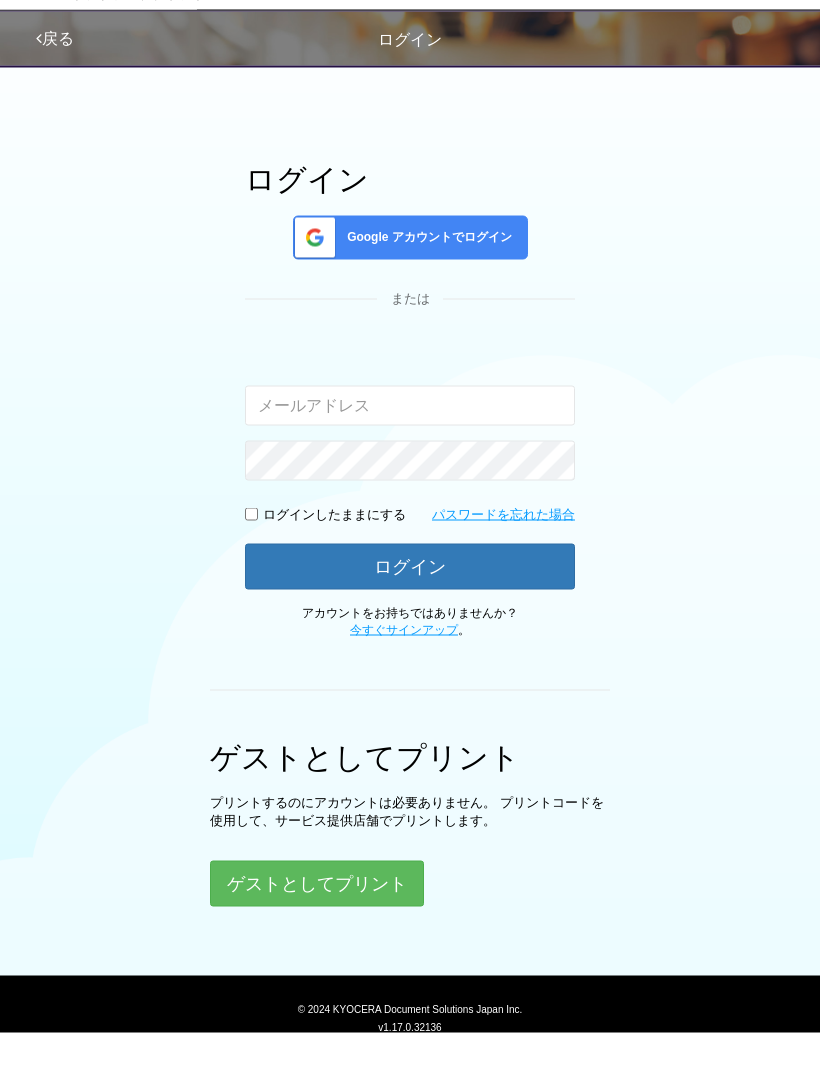 scroll, scrollTop: 53, scrollLeft: 0, axis: vertical 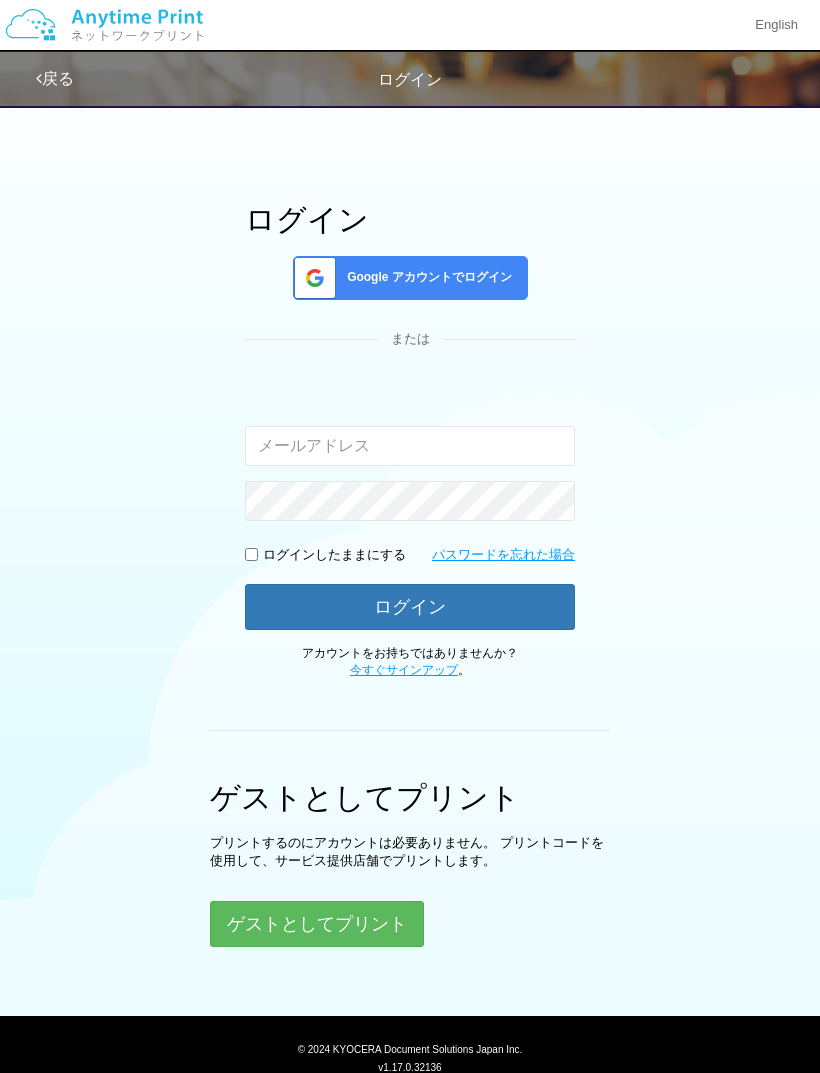 click on "ゲストとしてプリント" at bounding box center [317, 924] 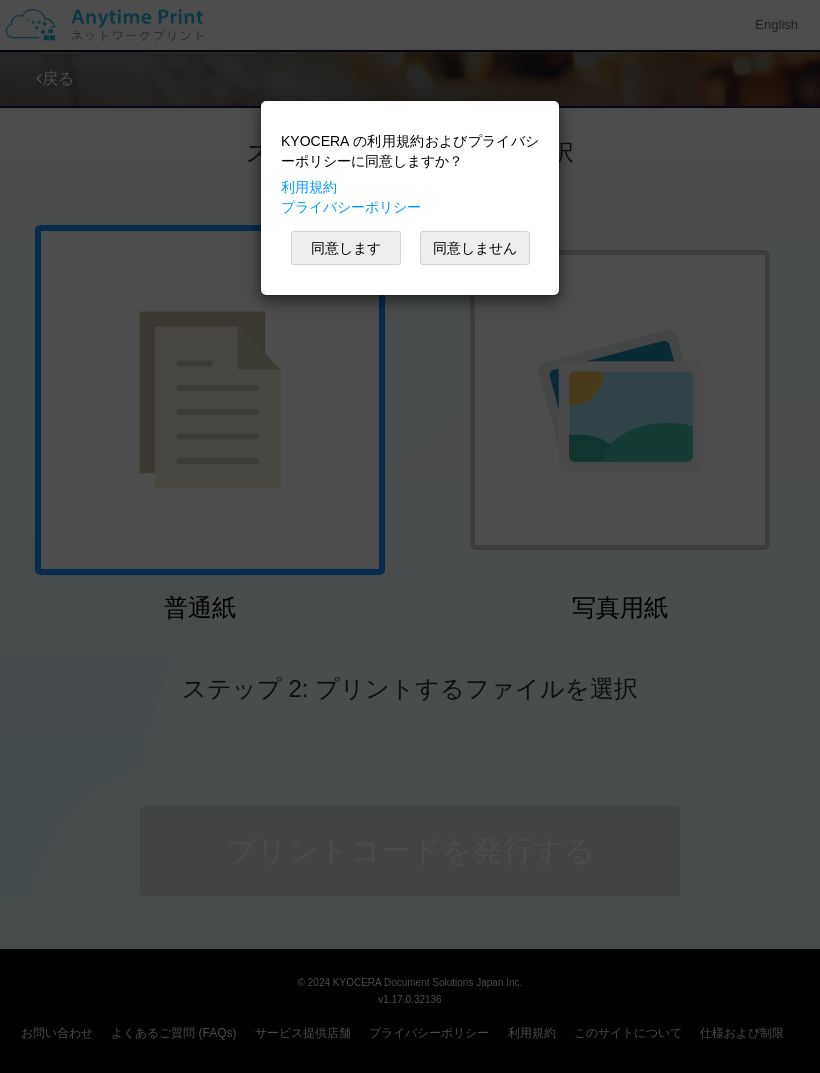 scroll, scrollTop: 12, scrollLeft: 0, axis: vertical 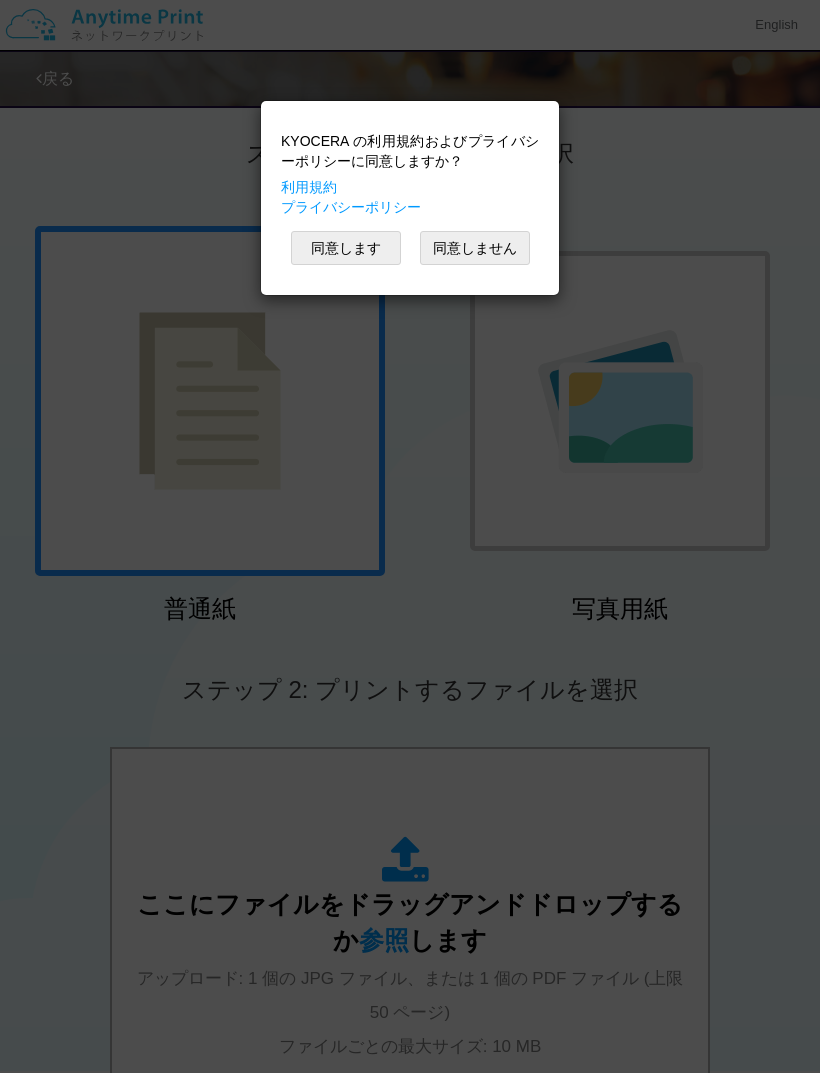 click on "同意します" at bounding box center (346, 248) 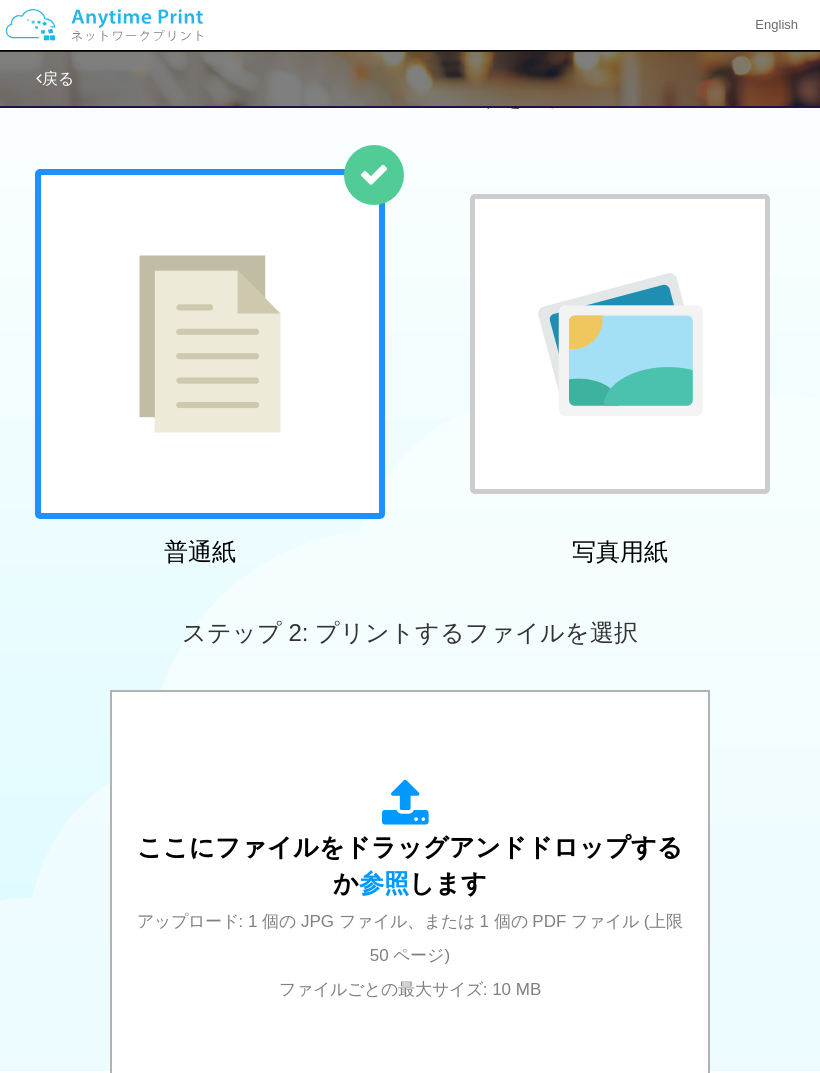 scroll, scrollTop: 231, scrollLeft: 0, axis: vertical 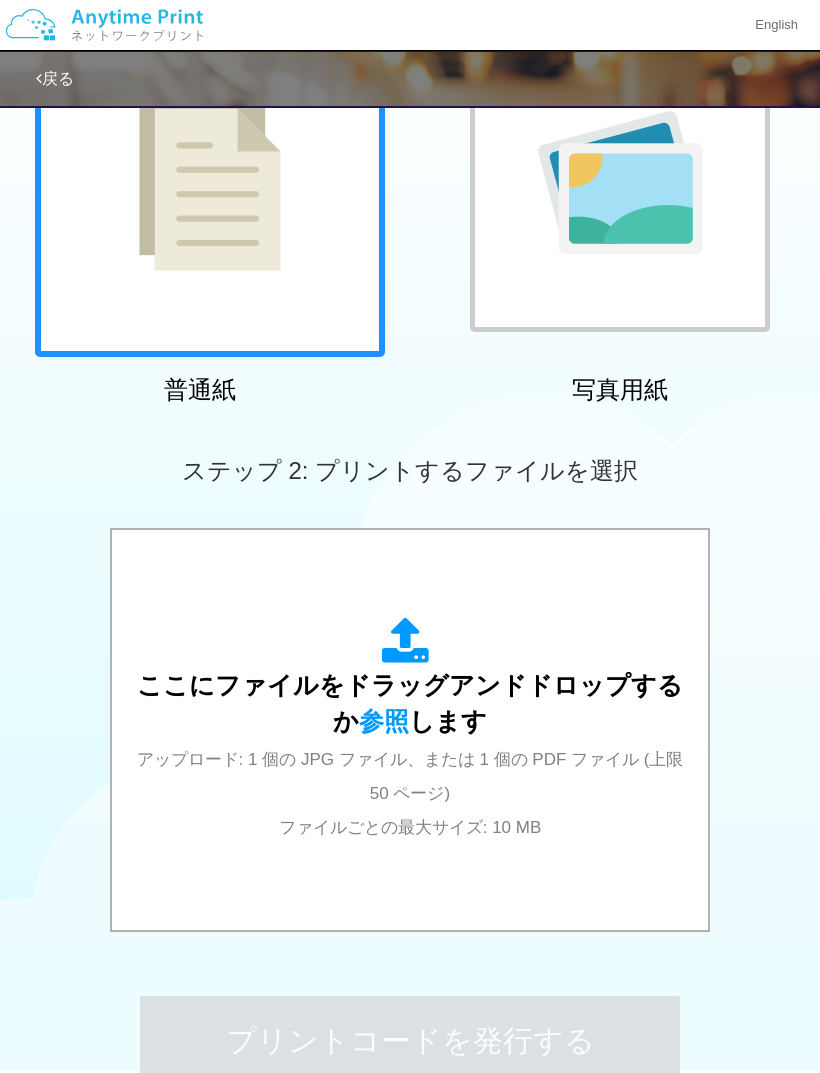 click on "ここにファイルをドラッグアンドドロップするか 参照 します アップロード: 1 個の JPG ファイル、または 1 個の PDF ファイル (上限 50 ページ) ファイルごとの最大サイズ: 10 MB" at bounding box center [410, 730] 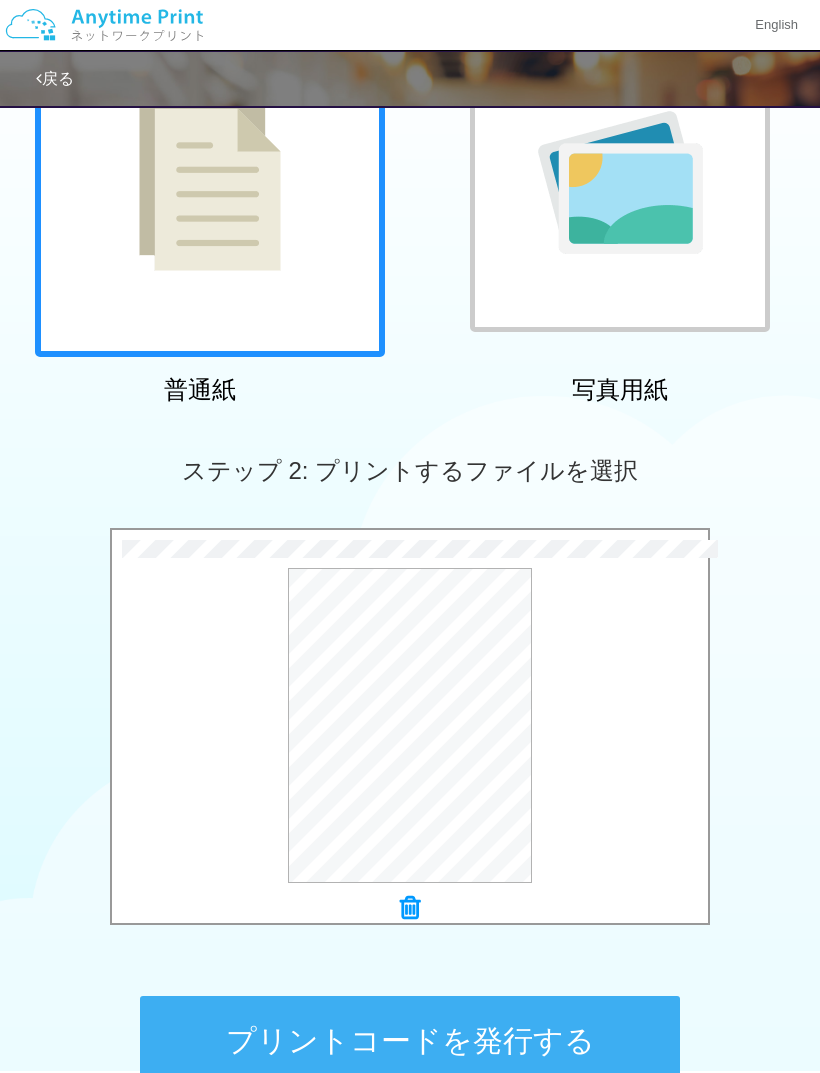 click on "プレビュー" at bounding box center [0, 0] 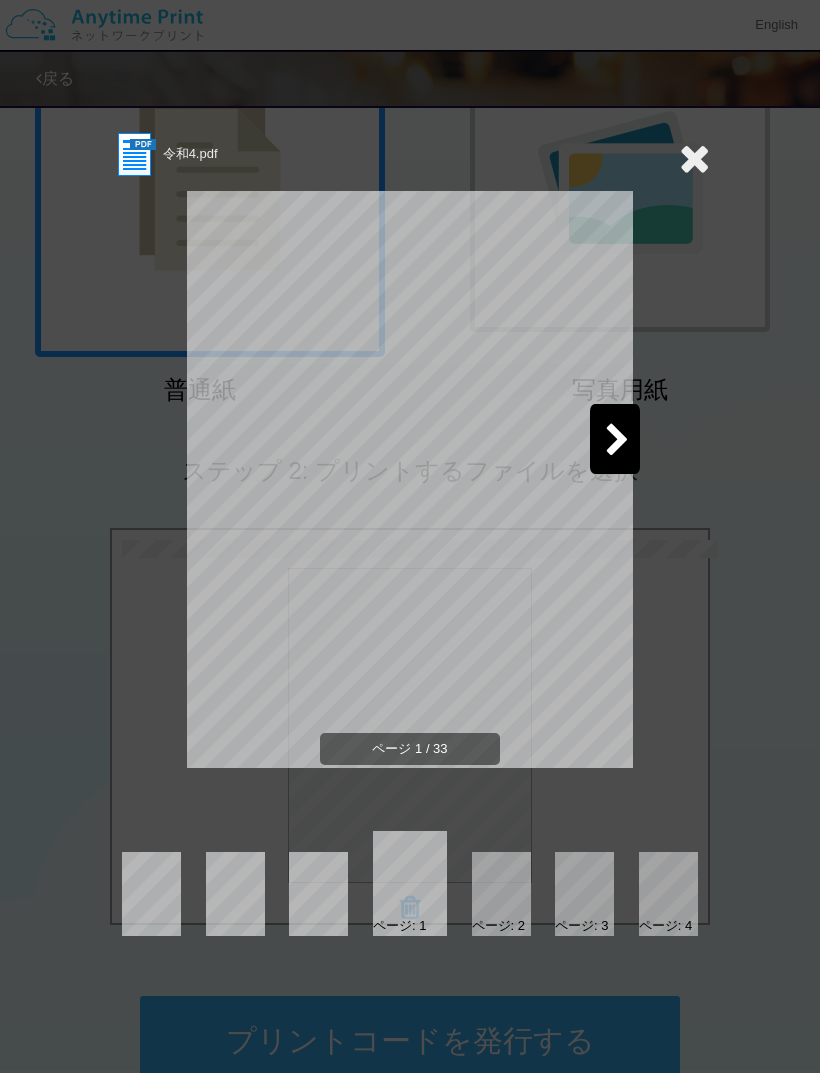 click at bounding box center [617, 441] 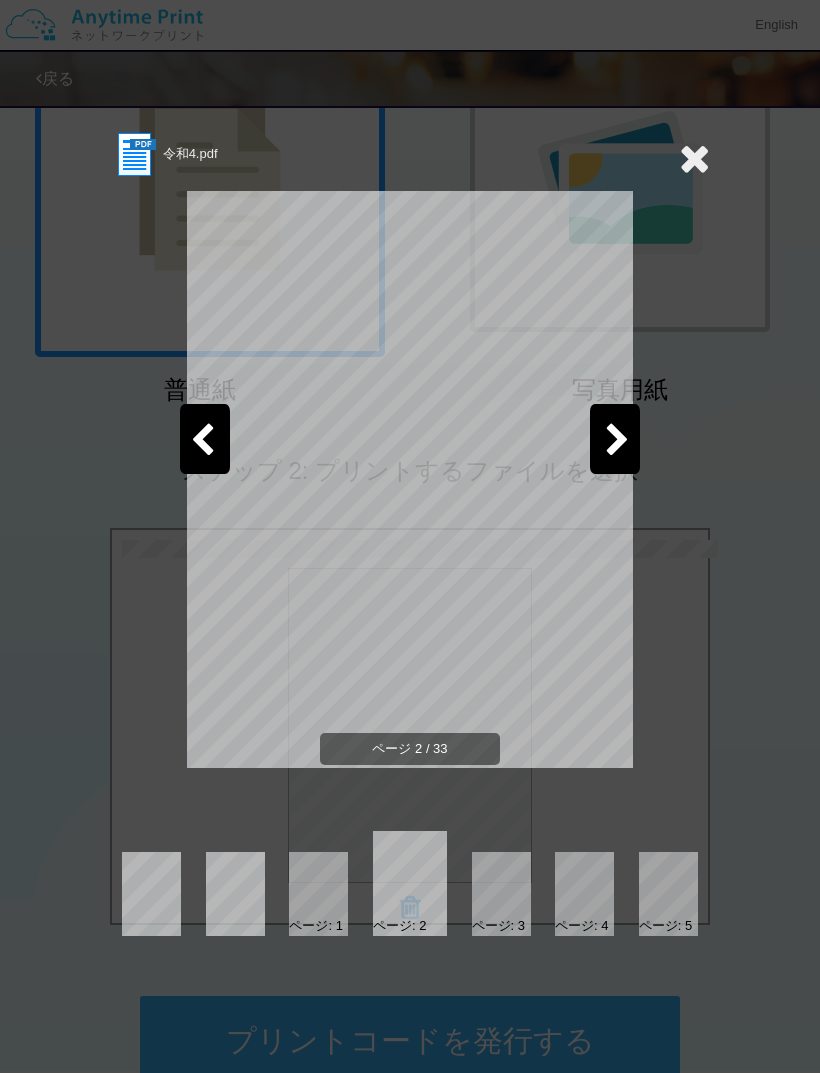 click at bounding box center [694, 158] 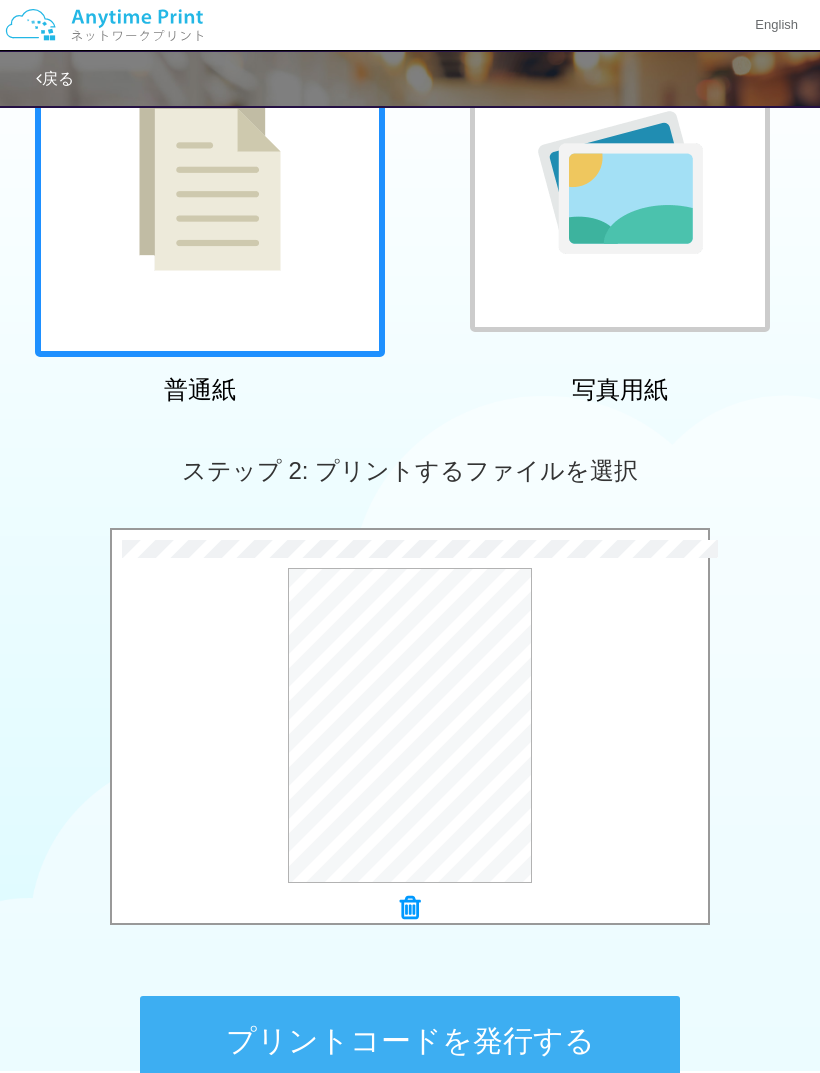 click on "プリントコードを発行する" at bounding box center (410, 1041) 